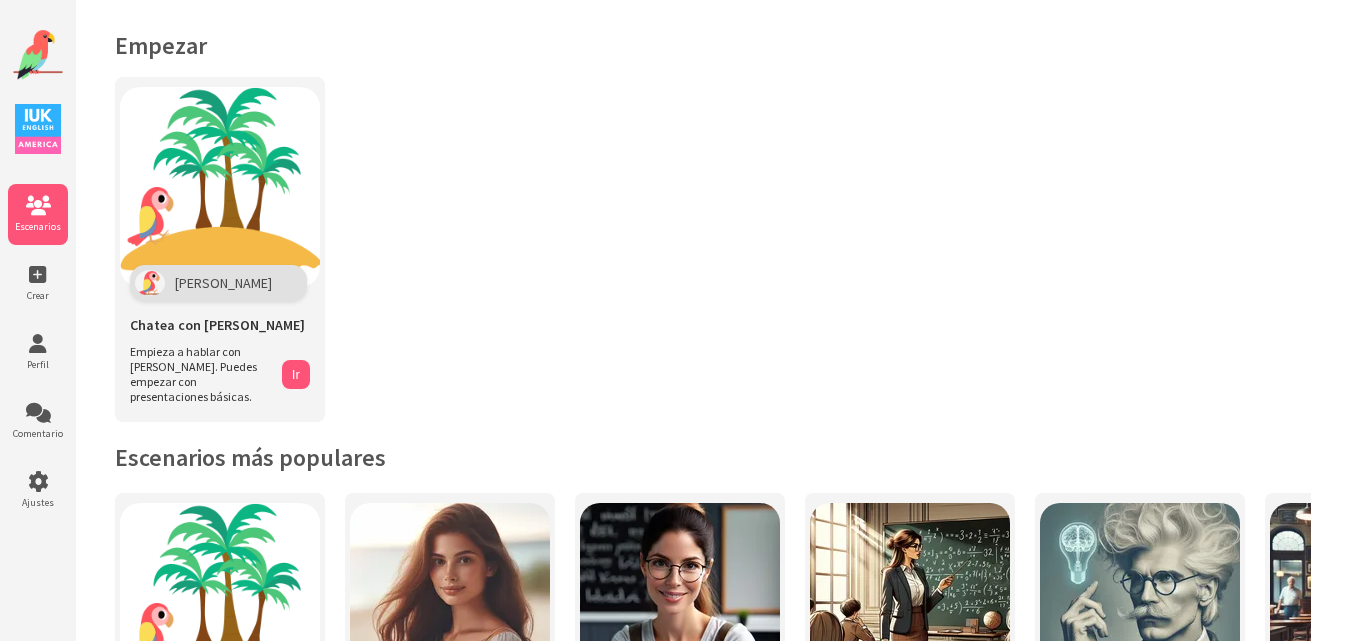scroll, scrollTop: 0, scrollLeft: 0, axis: both 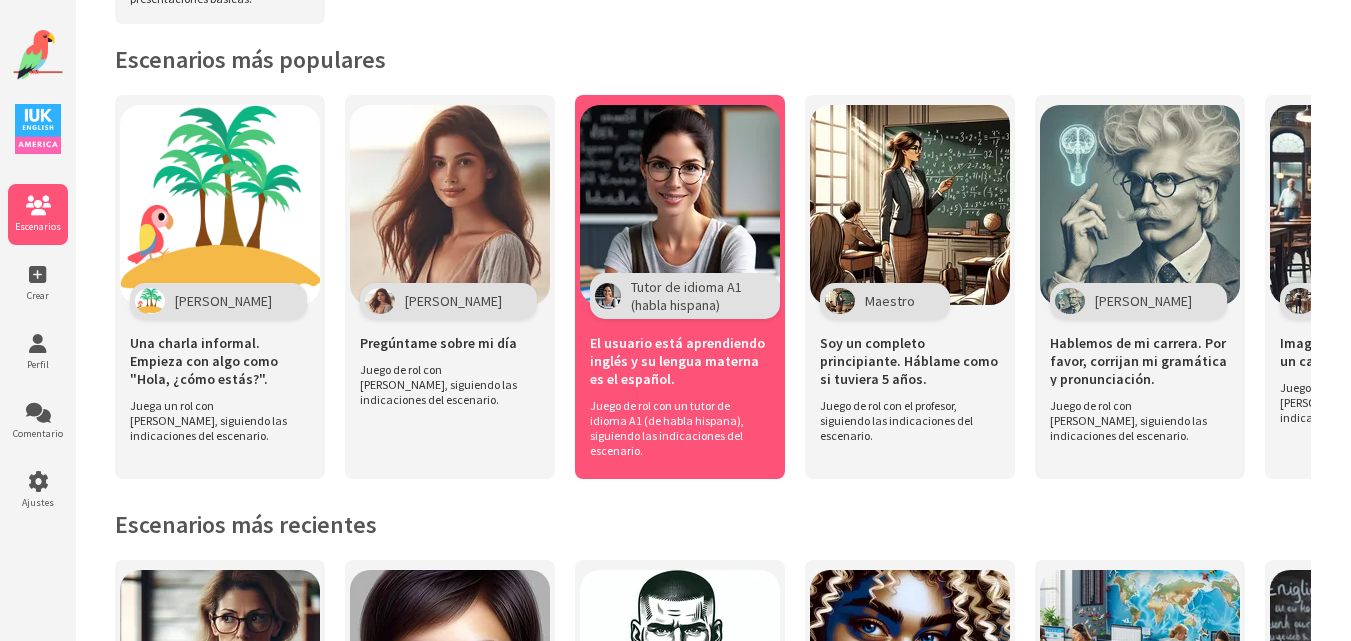 click on "El usuario está aprendiendo inglés y su lengua materna es el español." at bounding box center (677, 361) 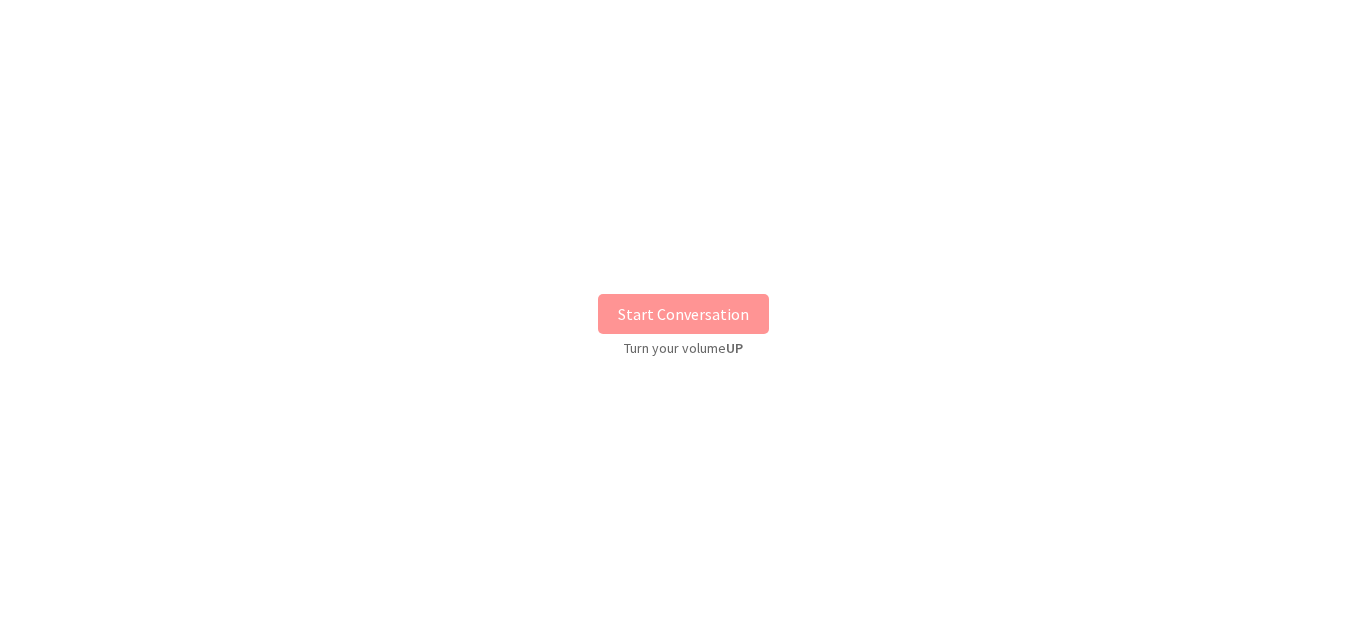 scroll, scrollTop: 0, scrollLeft: 0, axis: both 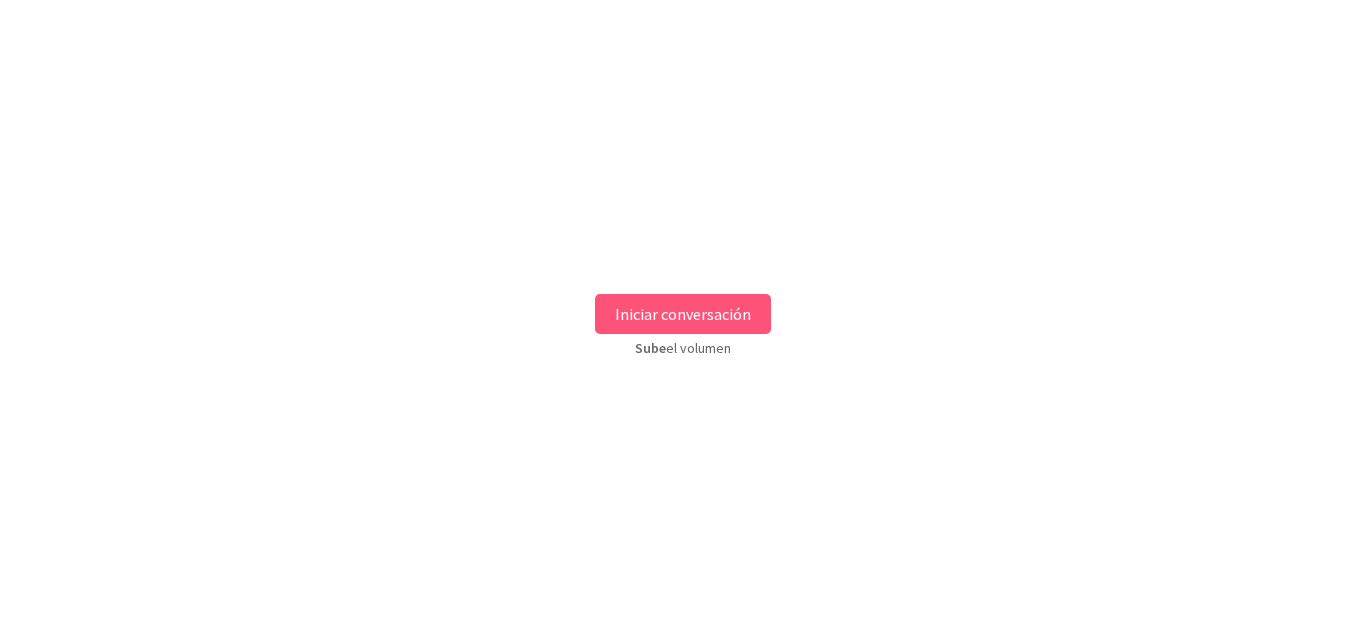 click on "Iniciar conversación" at bounding box center [683, 314] 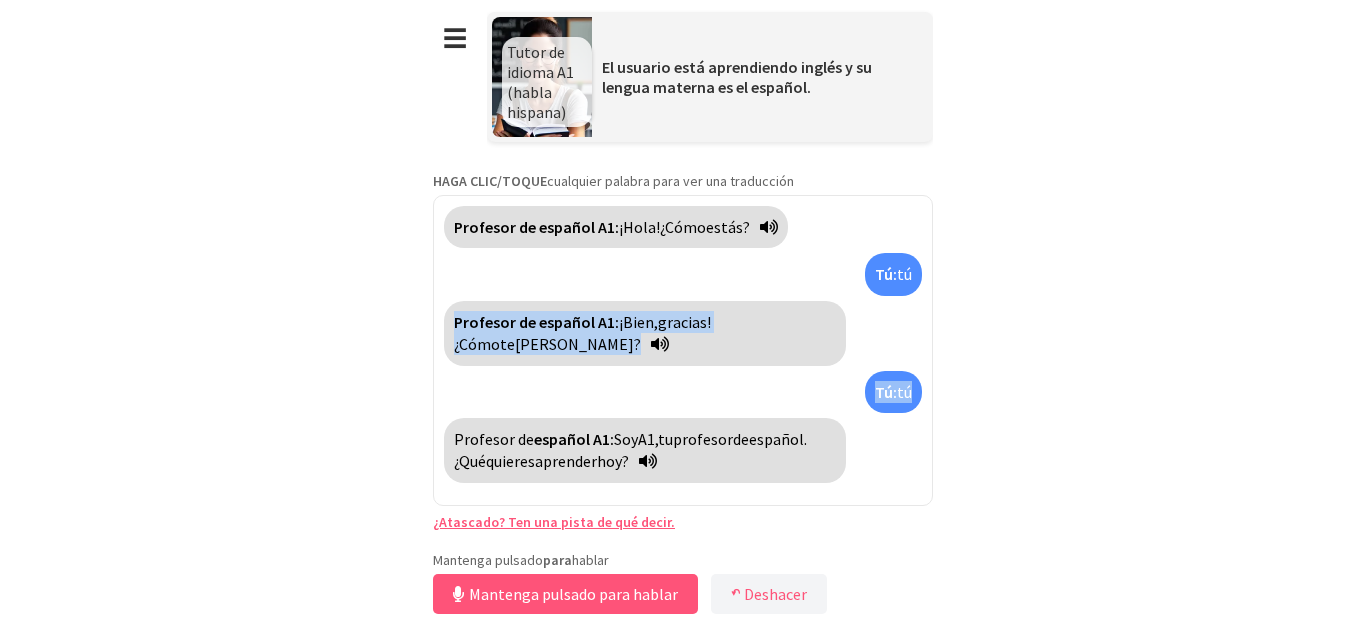 drag, startPoint x: 1365, startPoint y: 291, endPoint x: 1365, endPoint y: 348, distance: 57 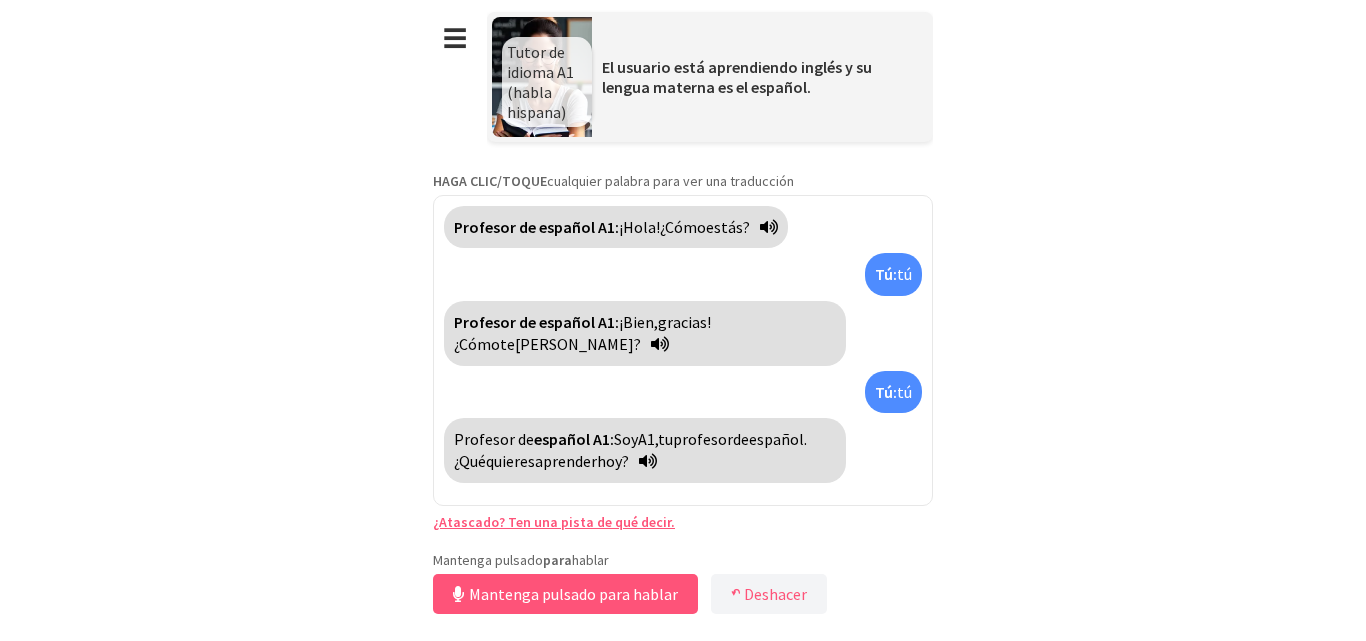click on "**********" at bounding box center (683, 320) 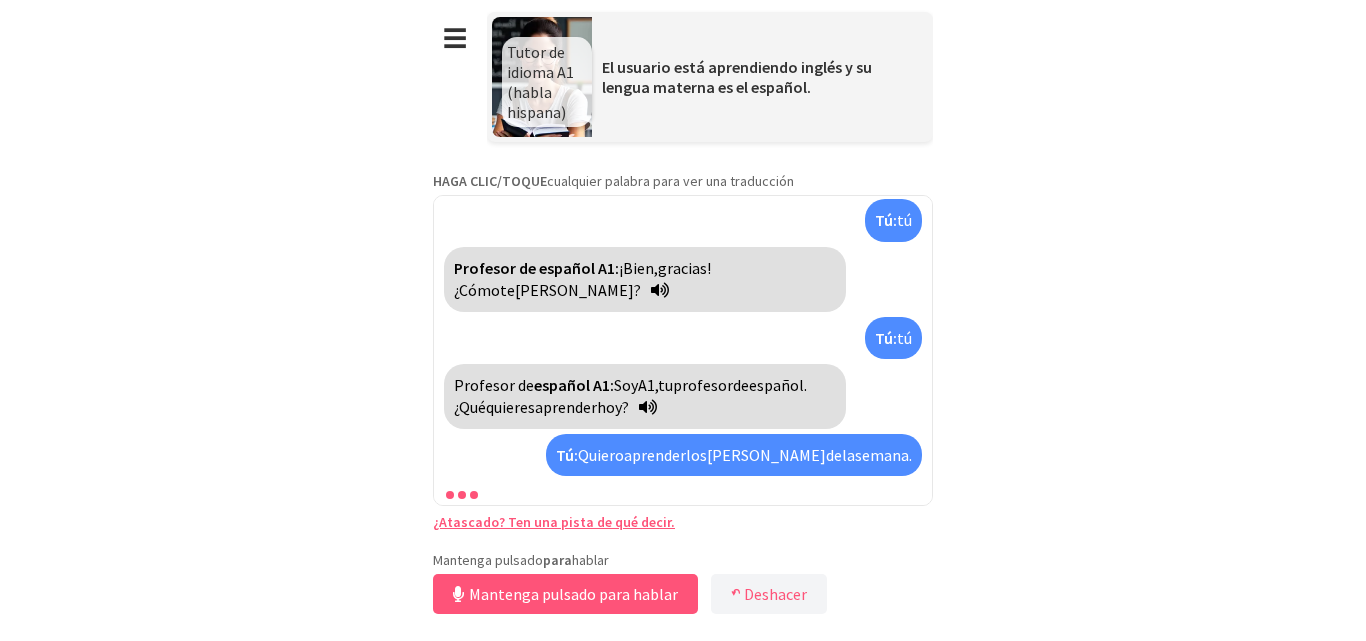 scroll, scrollTop: 145, scrollLeft: 0, axis: vertical 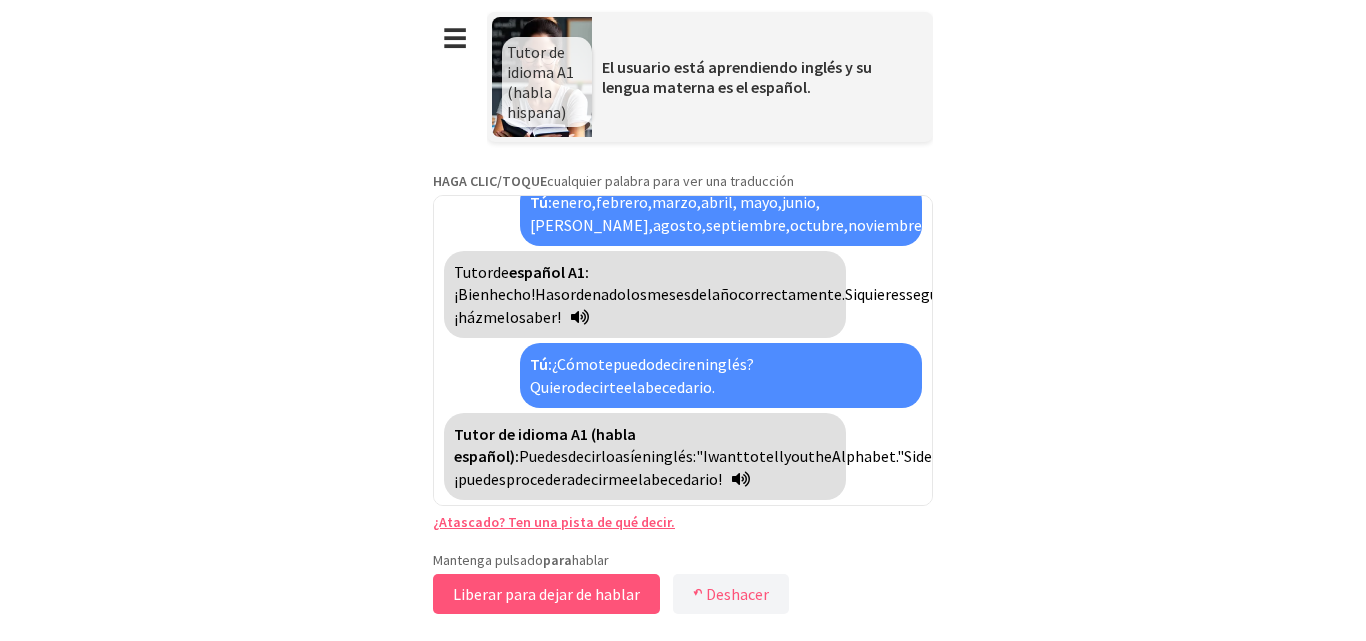 click on "Liberar para dejar de hablar" at bounding box center [546, 594] 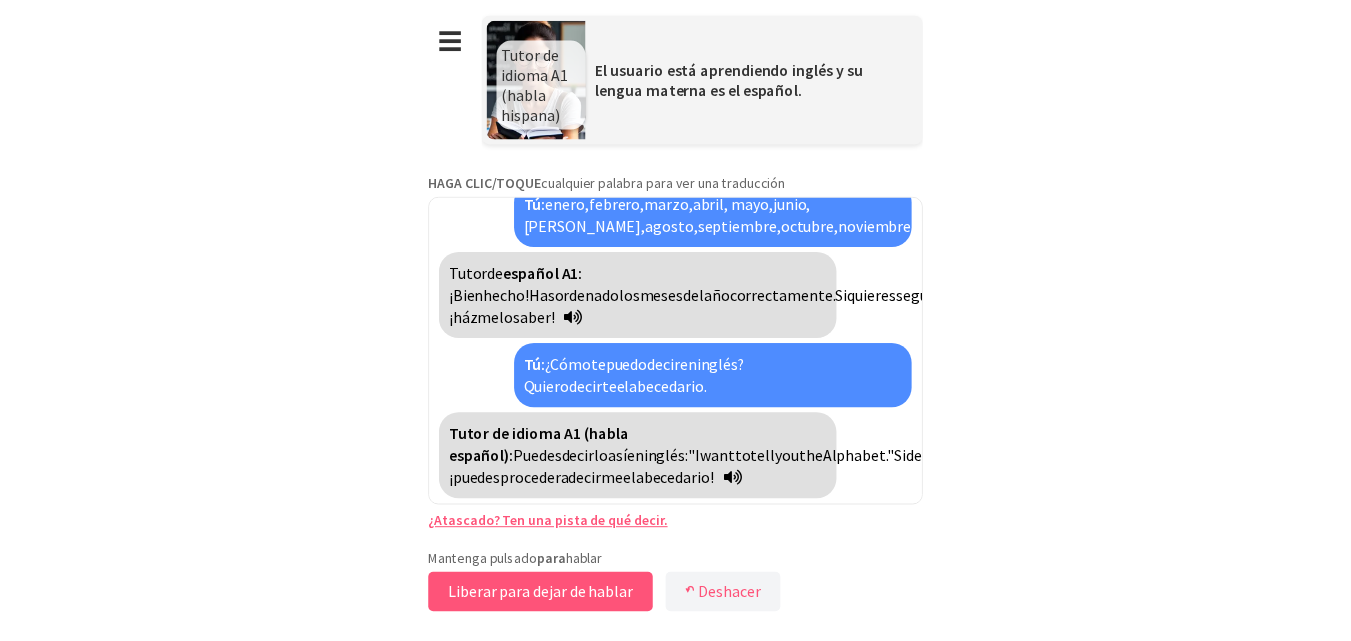 scroll, scrollTop: 2989, scrollLeft: 0, axis: vertical 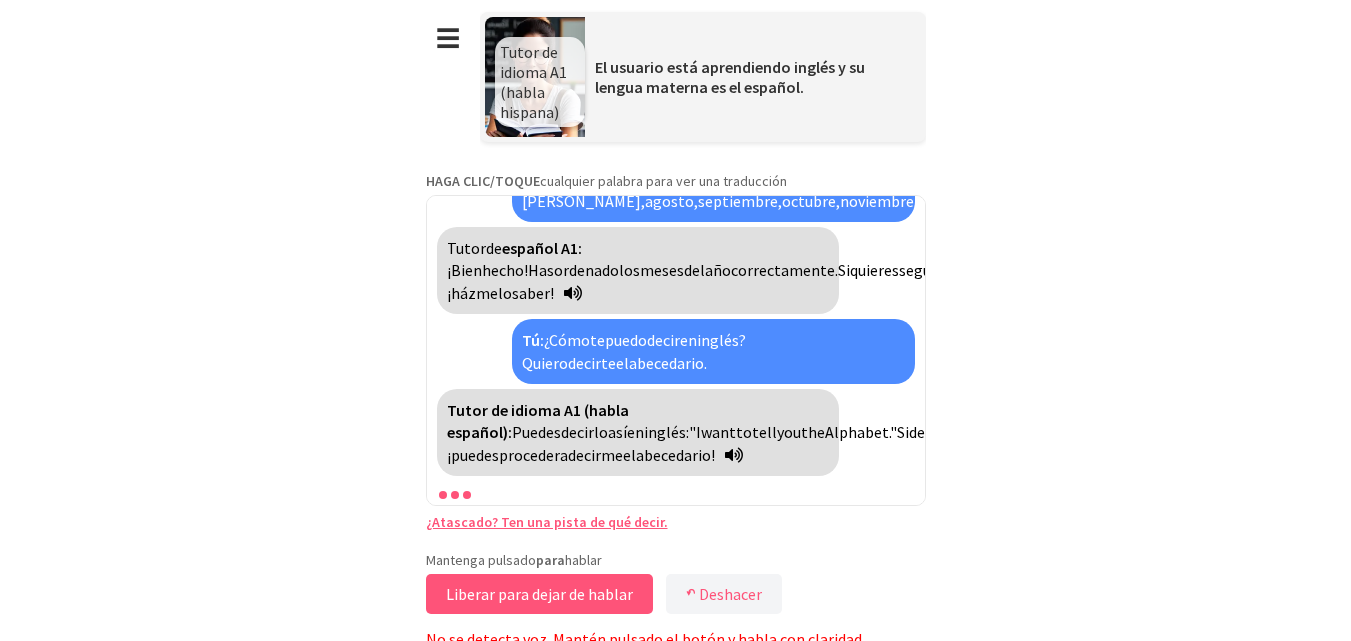 click on "Liberar para dejar de hablar" at bounding box center [539, 594] 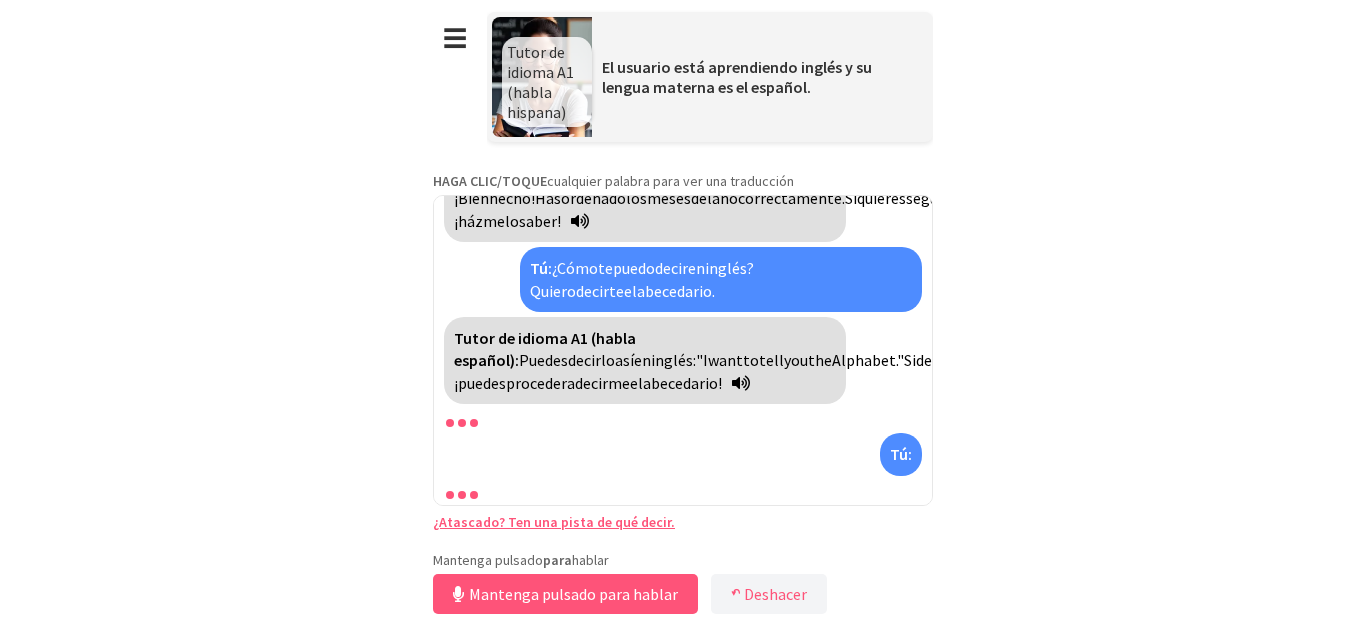scroll, scrollTop: 3129, scrollLeft: 0, axis: vertical 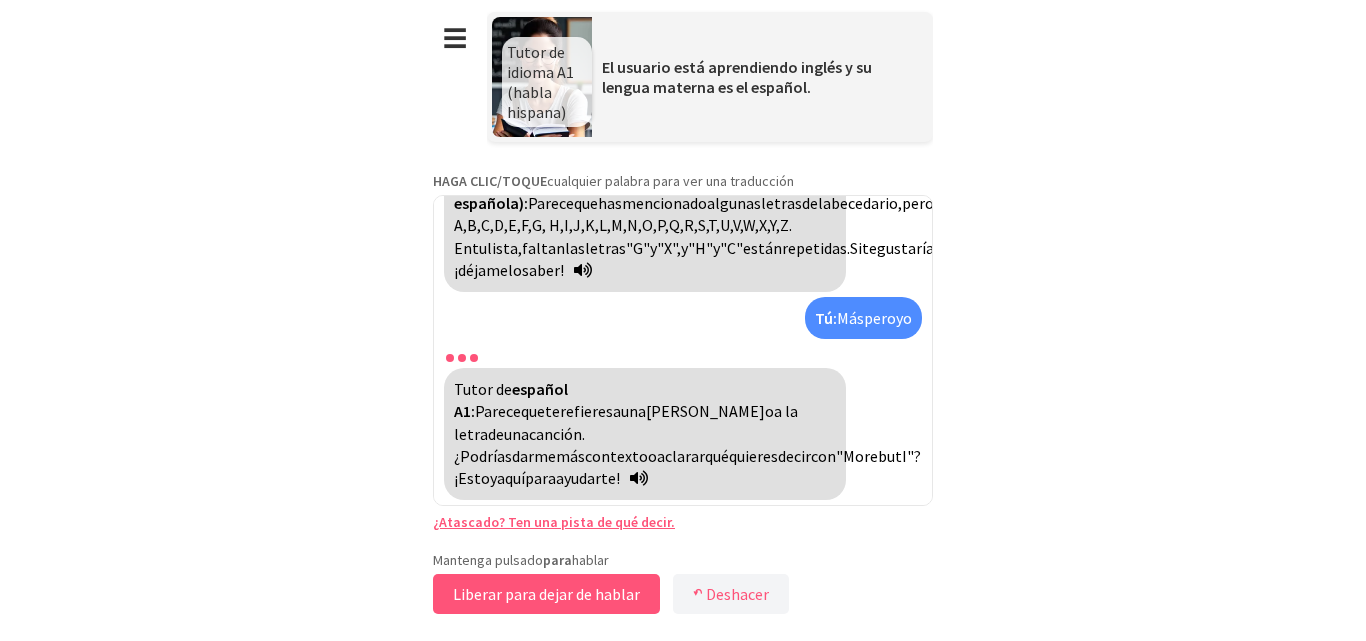 click on "Liberar para dejar de hablar" at bounding box center (546, 594) 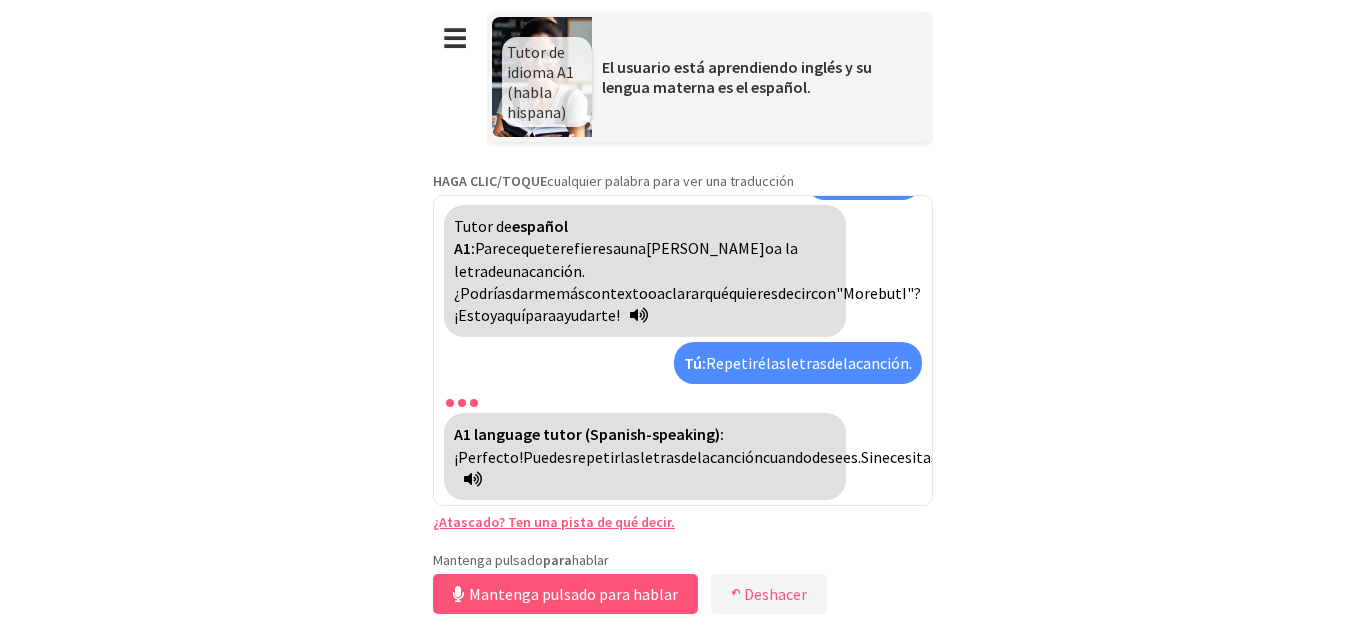 scroll, scrollTop: 4693, scrollLeft: 0, axis: vertical 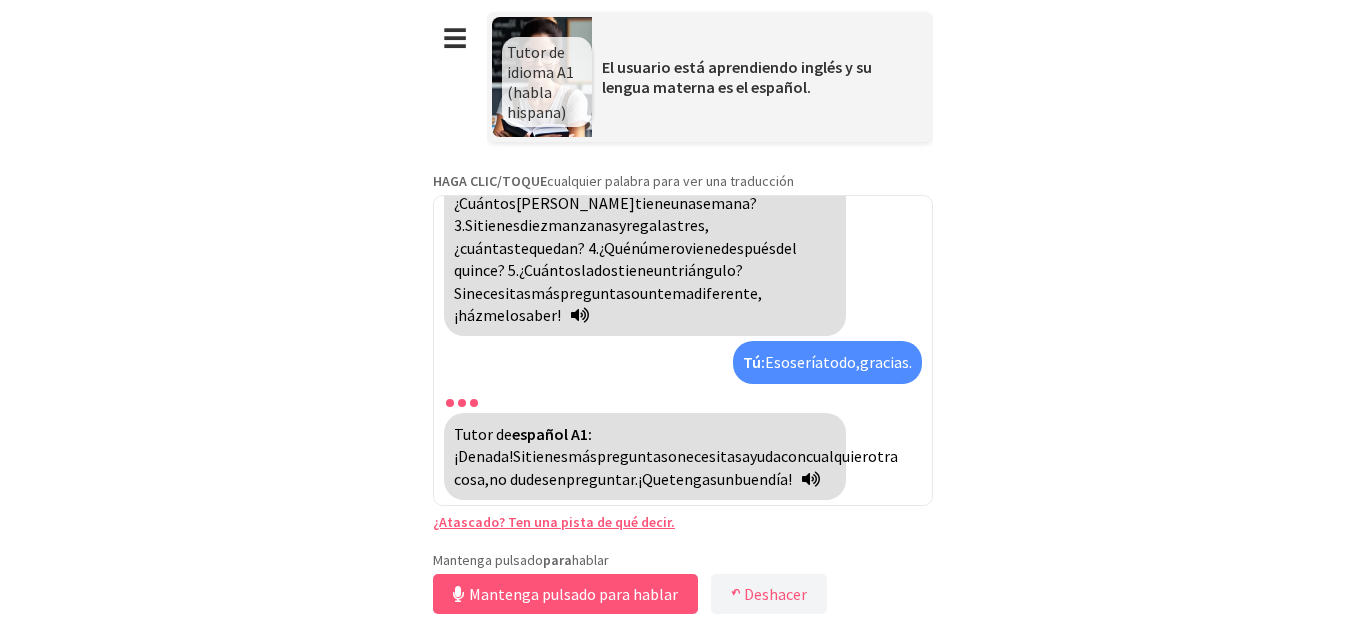 click on "☰" at bounding box center (455, 38) 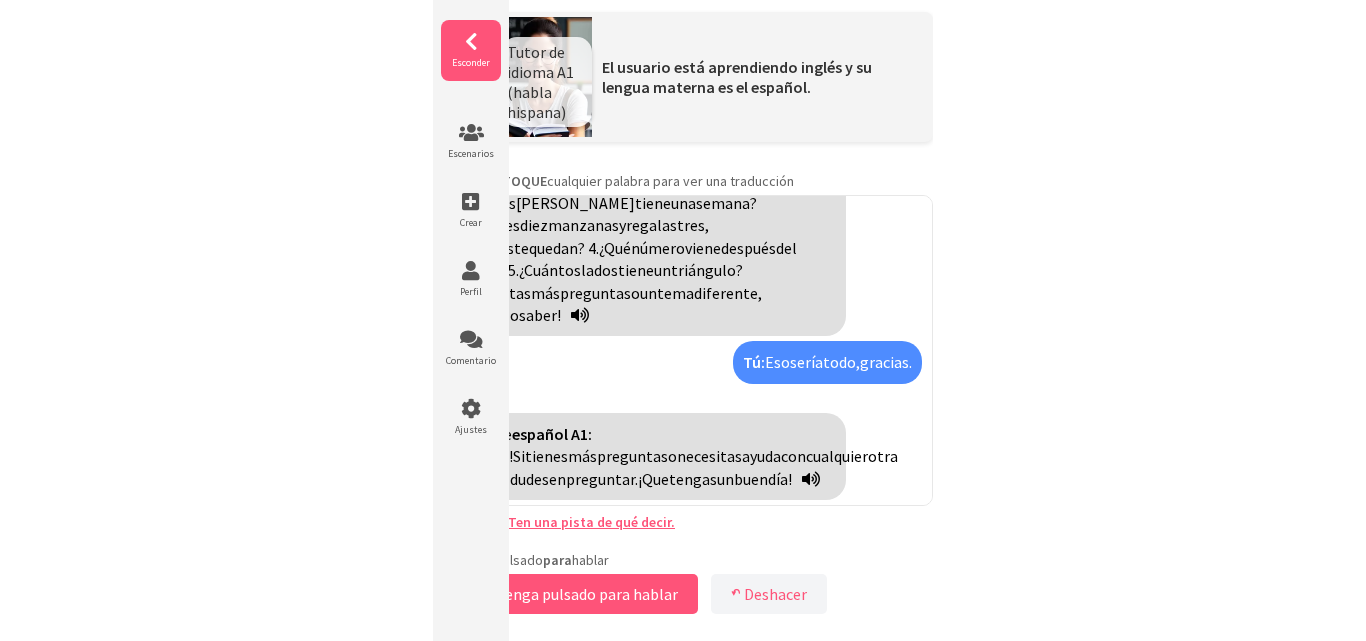 click on "Esconder" at bounding box center (471, 50) 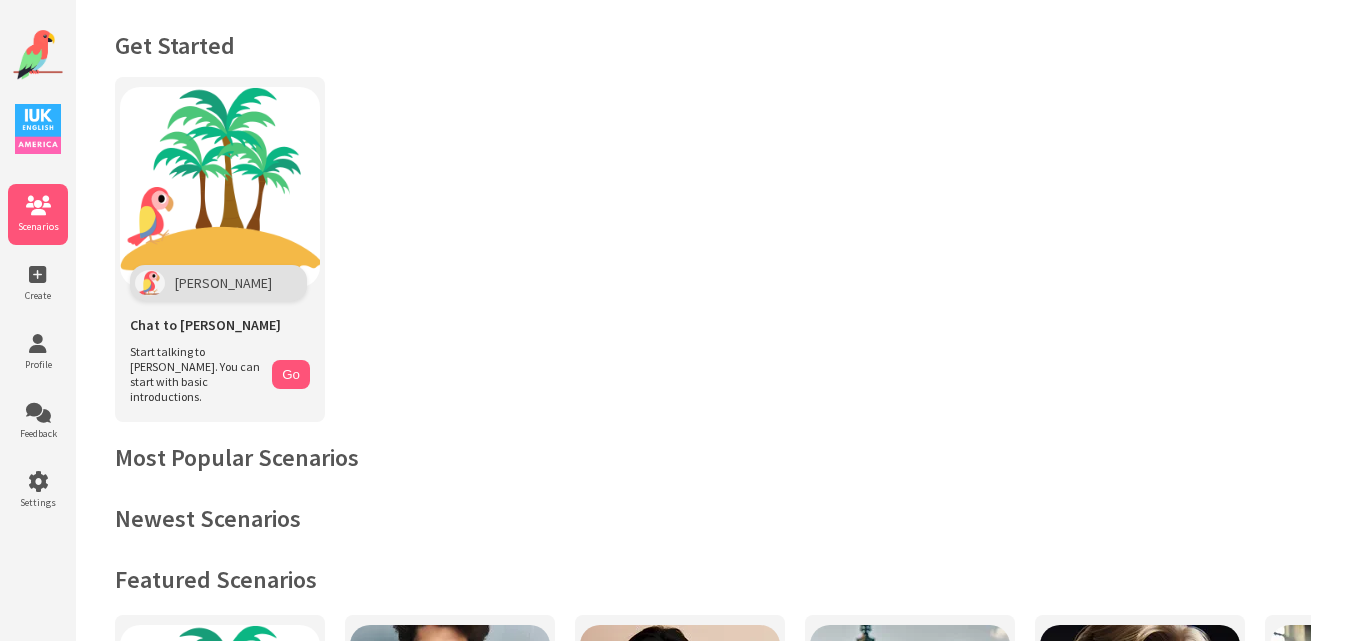 scroll, scrollTop: 398, scrollLeft: 0, axis: vertical 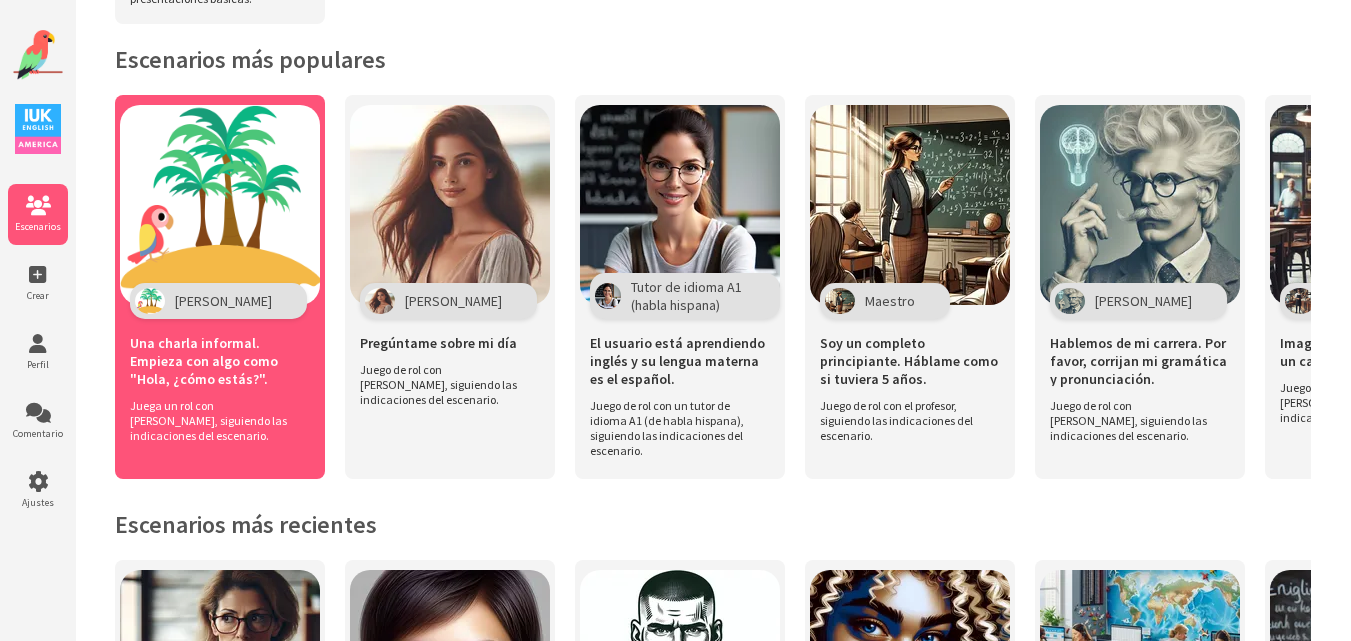 click on "Una charla informal. Empieza con algo como "Hola, ¿cómo estás?"." at bounding box center [204, 361] 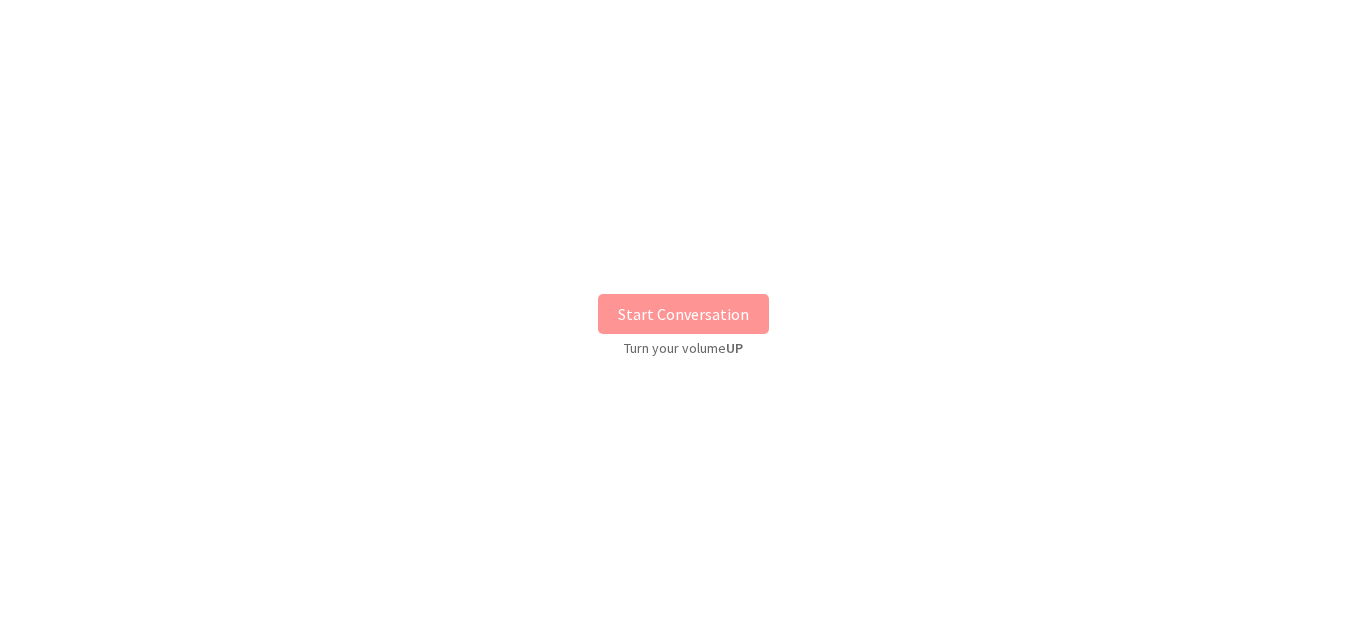 scroll, scrollTop: 0, scrollLeft: 0, axis: both 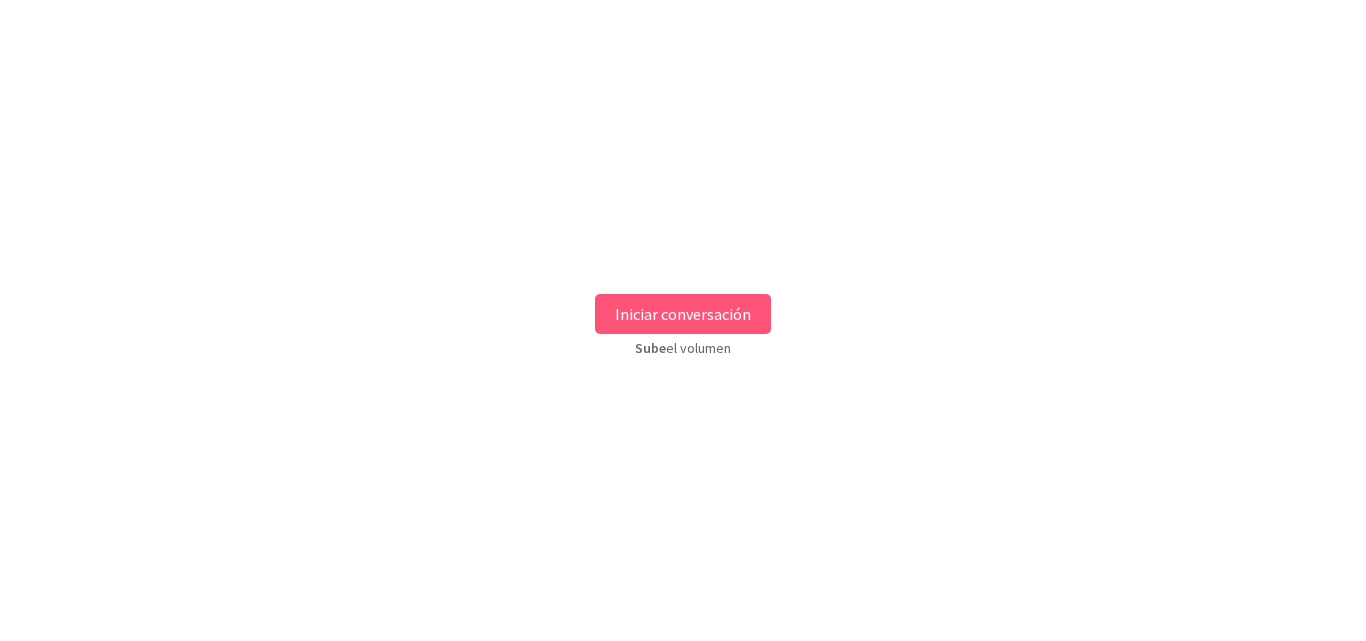 click on "Iniciar conversación" at bounding box center [683, 314] 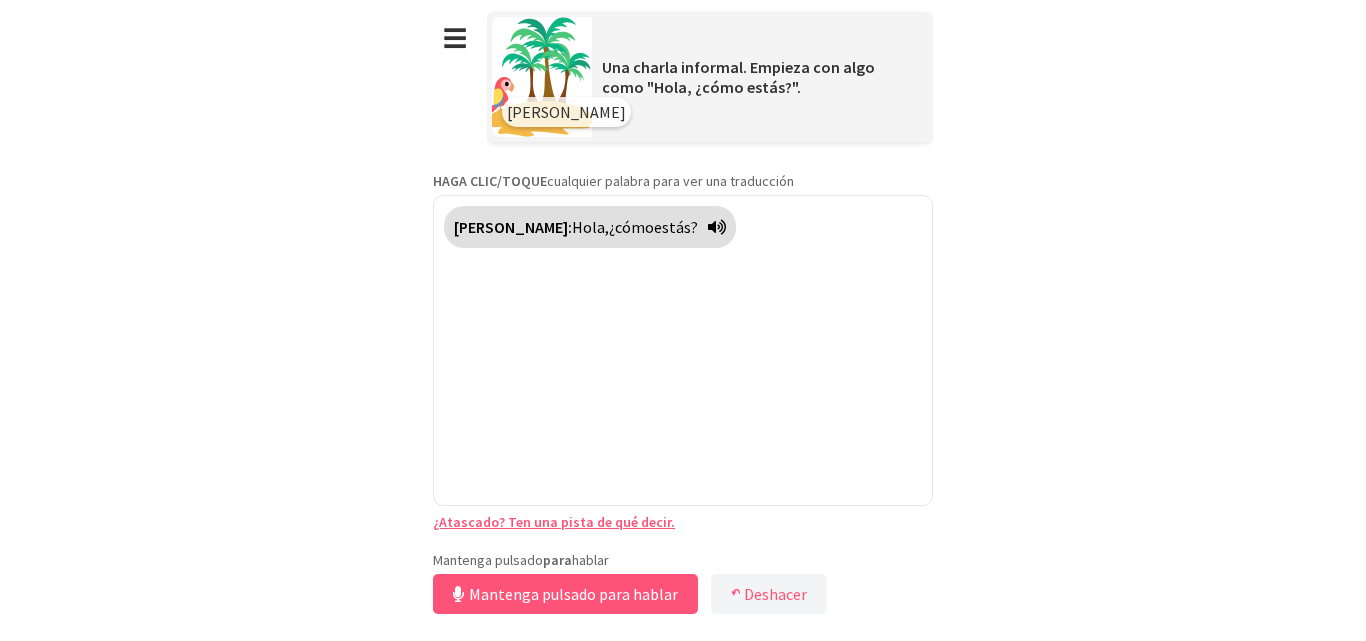 click on "¿Atascado? Ten una pista de qué decir." at bounding box center [554, 522] 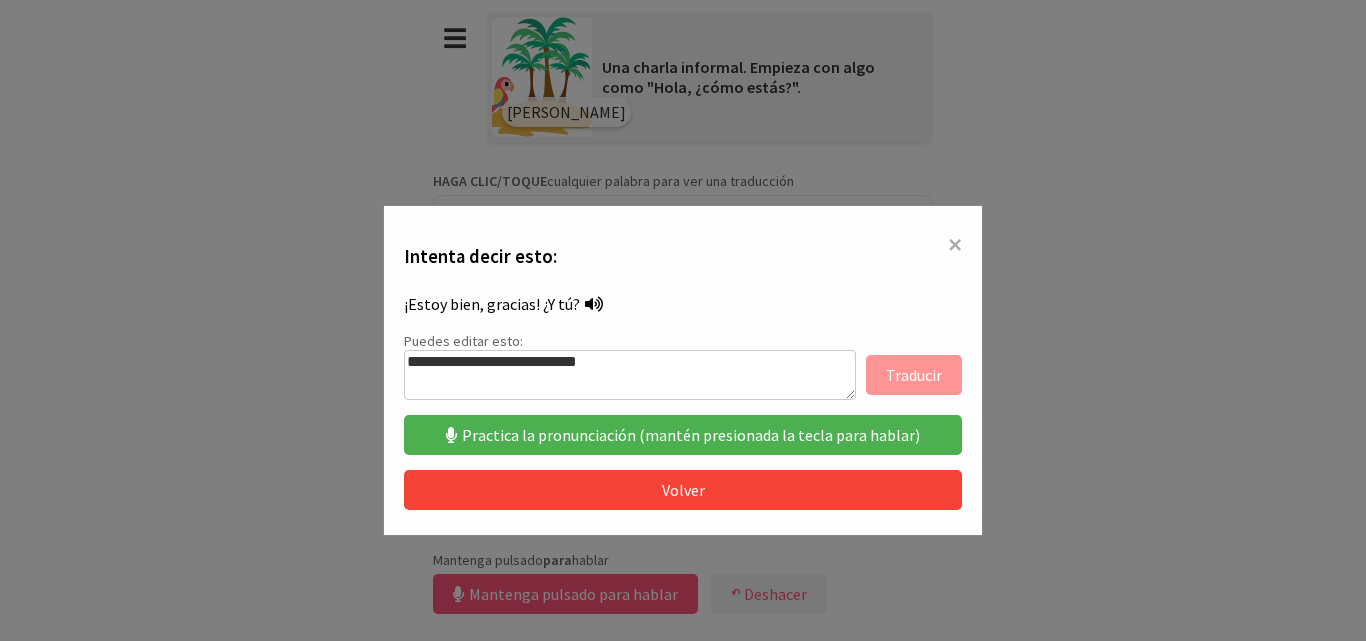 click at bounding box center [594, 304] 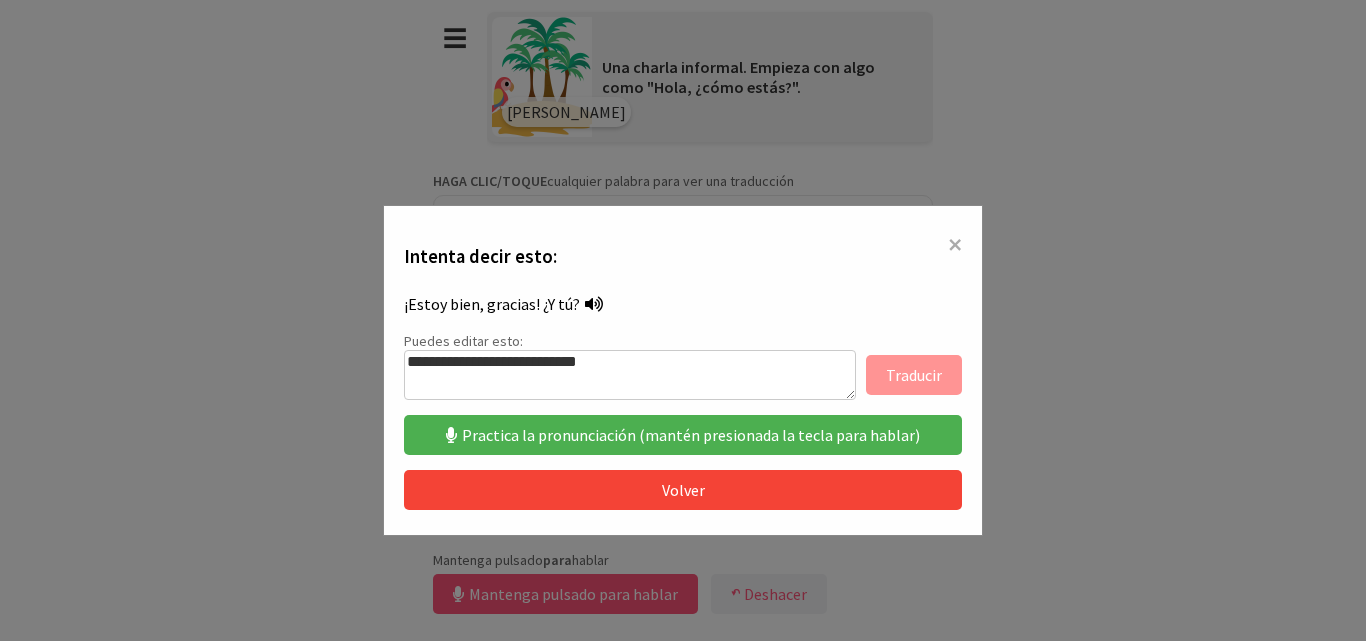 click on "Practica la pronunciación (mantén presionada la tecla para hablar)" at bounding box center (691, 435) 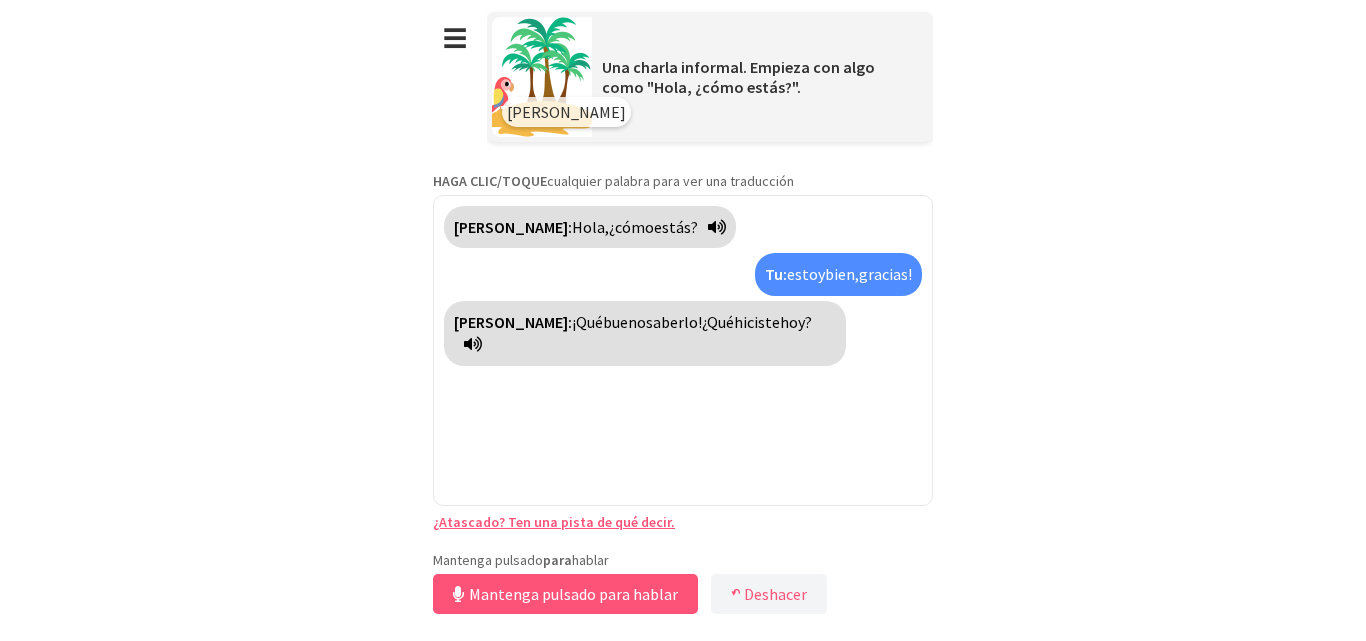 click on "¿Atascado? Ten una pista de qué decir." at bounding box center (554, 522) 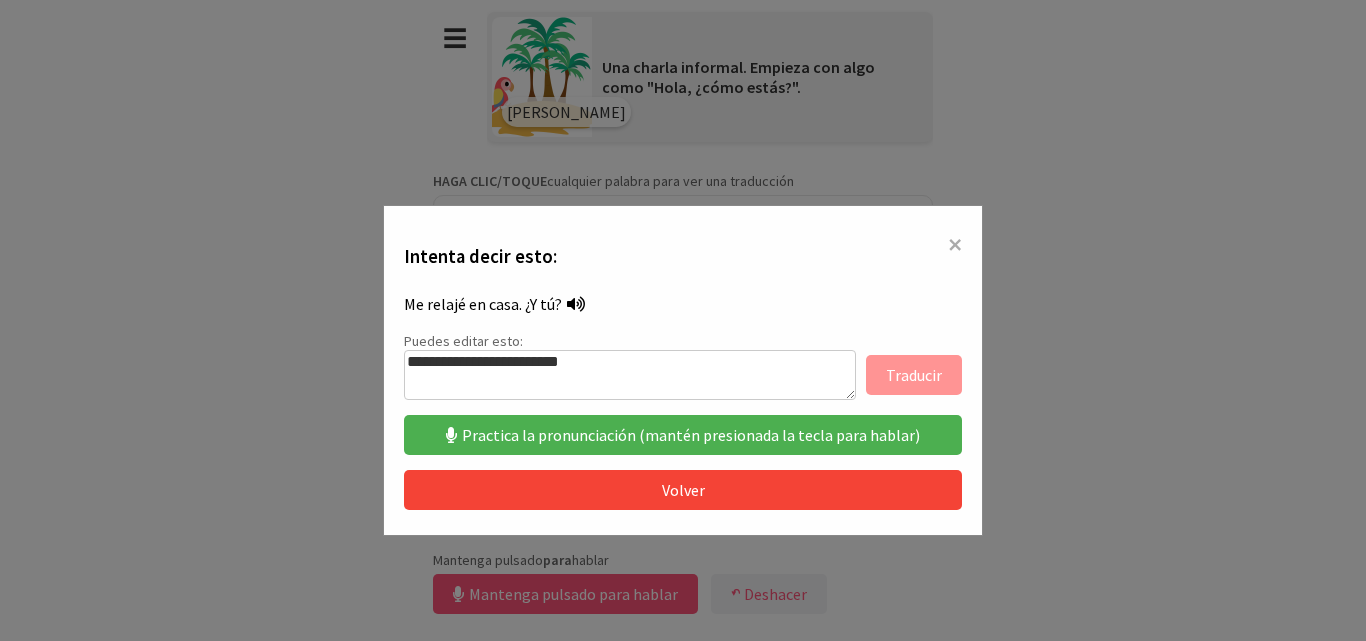 click at bounding box center (576, 304) 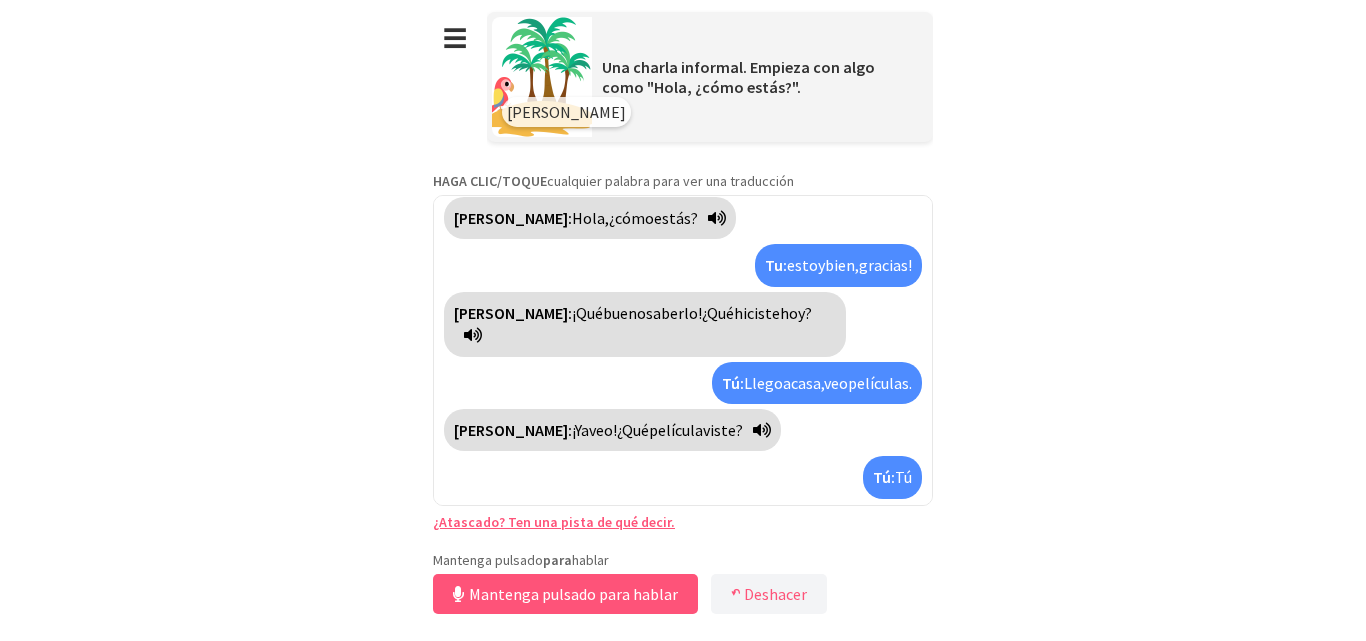 scroll, scrollTop: 33, scrollLeft: 0, axis: vertical 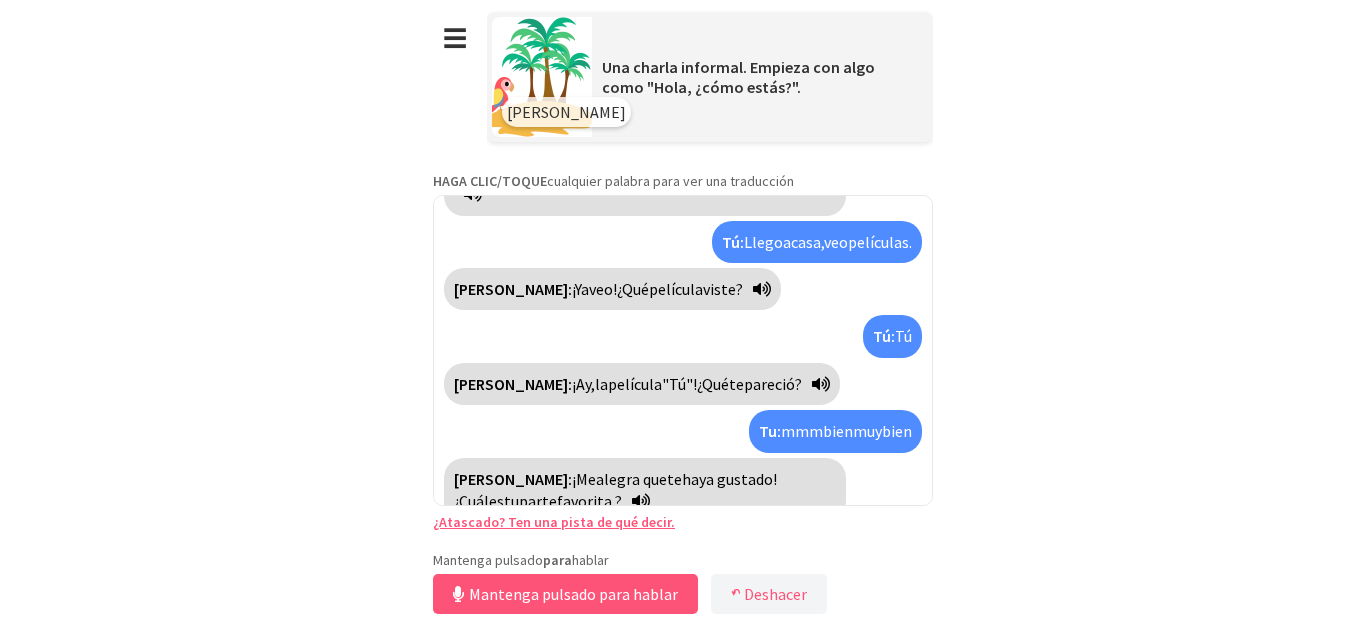 click on "¿Atascado? Ten una pista de qué decir." at bounding box center (554, 522) 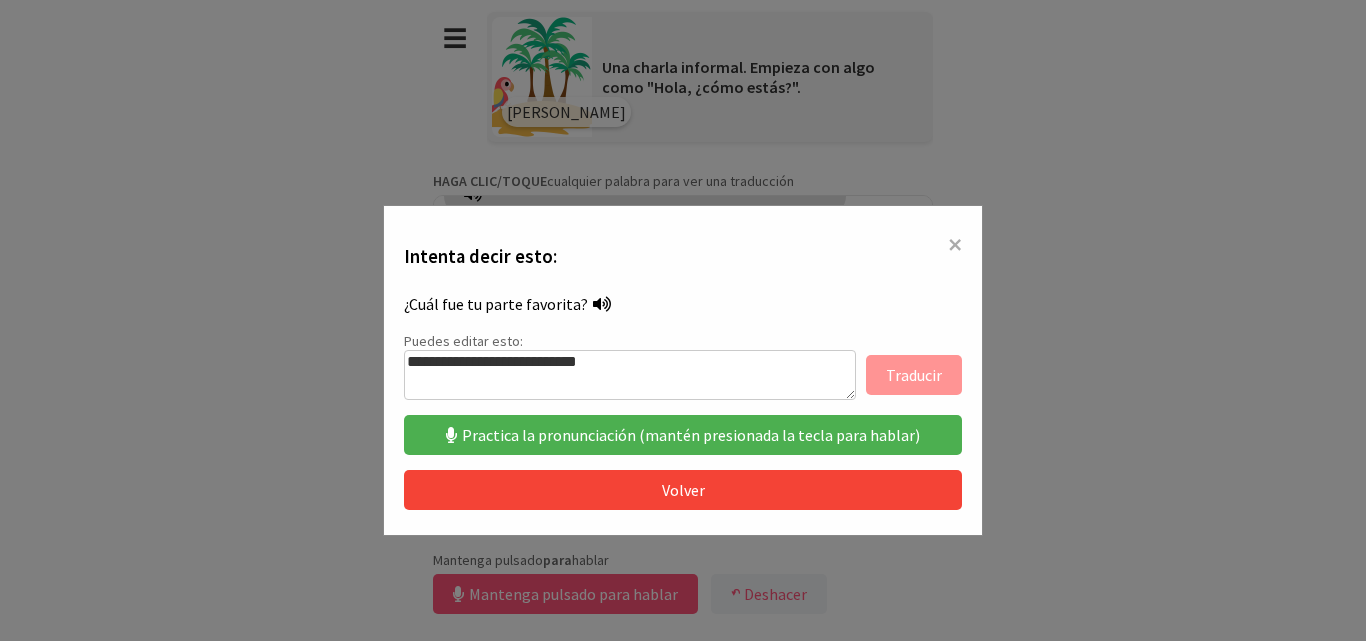 click on "×" at bounding box center (955, 244) 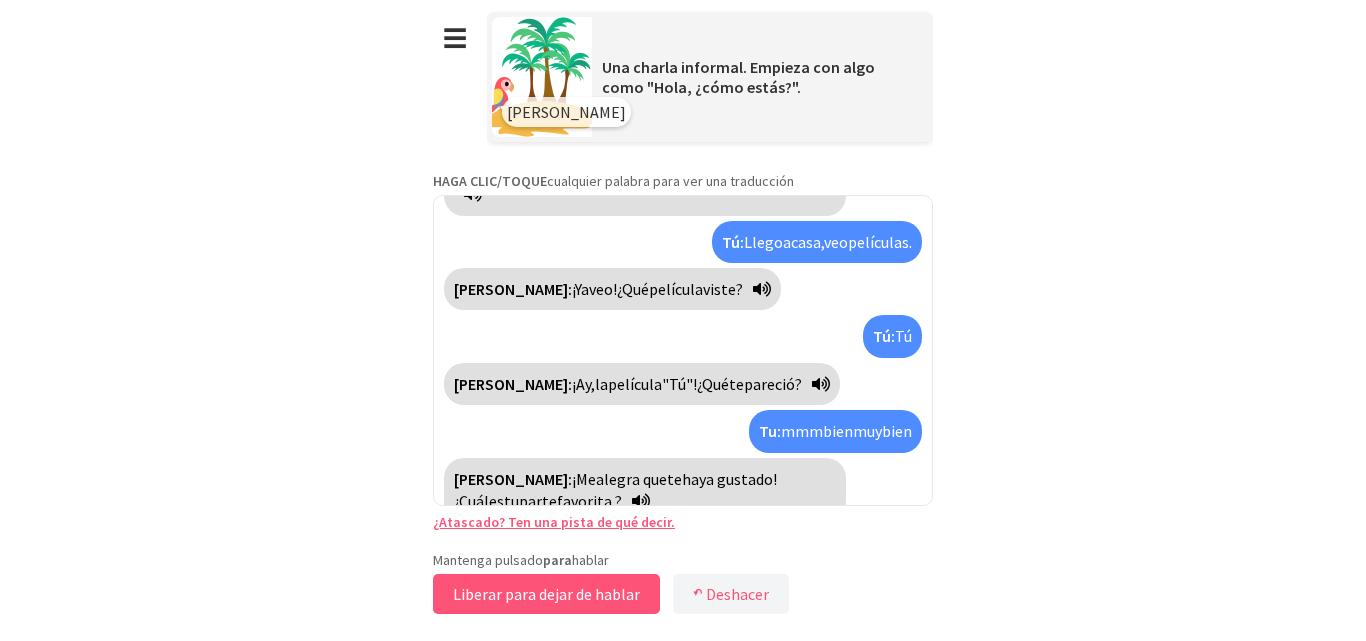 click on "Liberar para dejar de hablar" at bounding box center (546, 594) 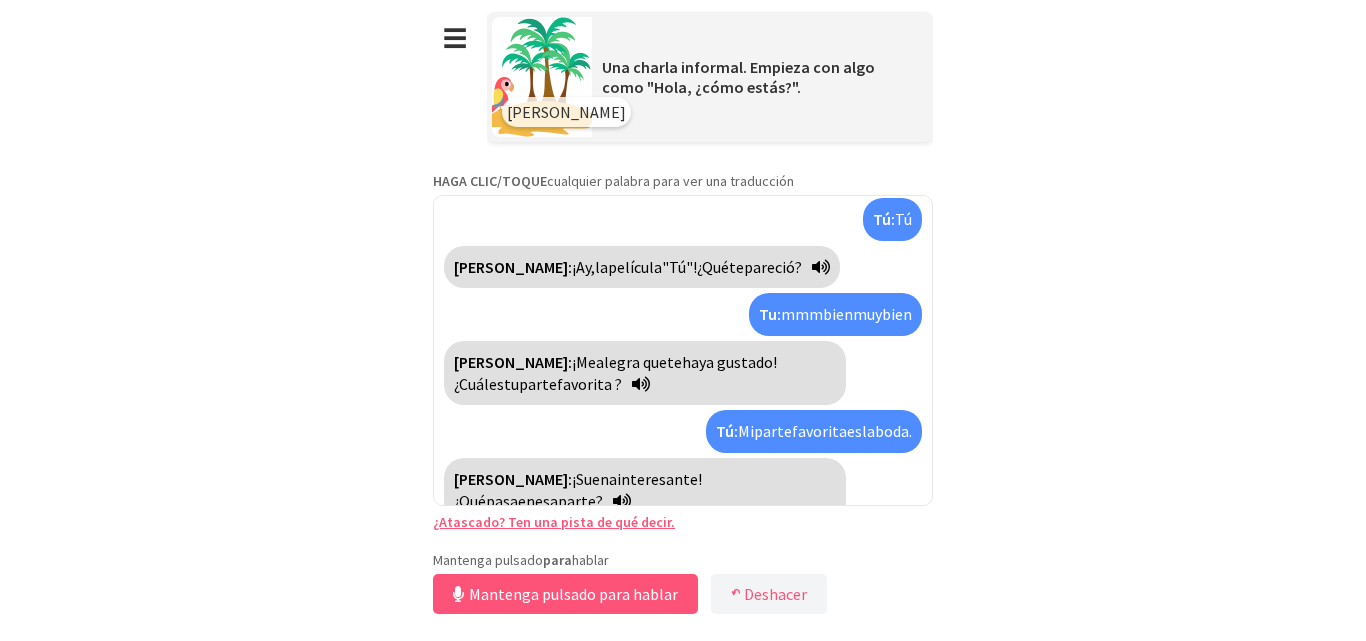 scroll, scrollTop: 245, scrollLeft: 0, axis: vertical 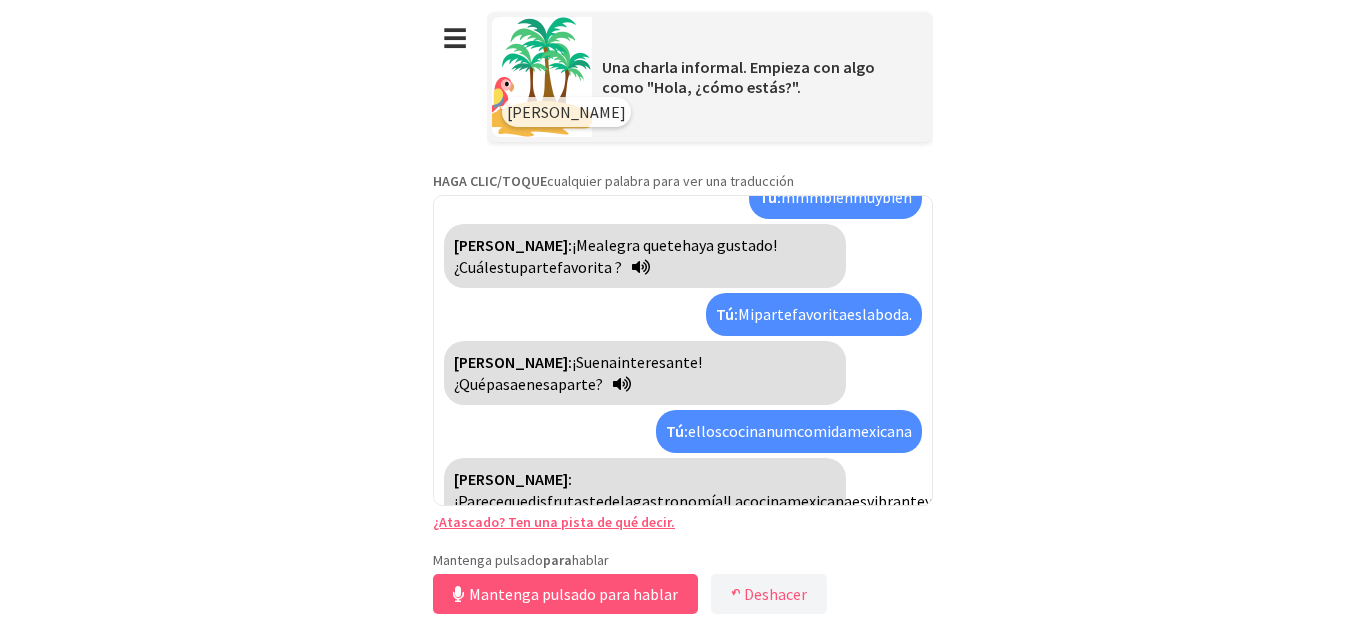 click on "Polly:  ¡Parece  que  disfrutaste  de  la  gastronomía  !  La  cocina  mexicana  es  vibrante  y  sabrosa  .  ¿  Tienes  algún  platillo  mexicano  favorito  ?" at bounding box center (645, 501) 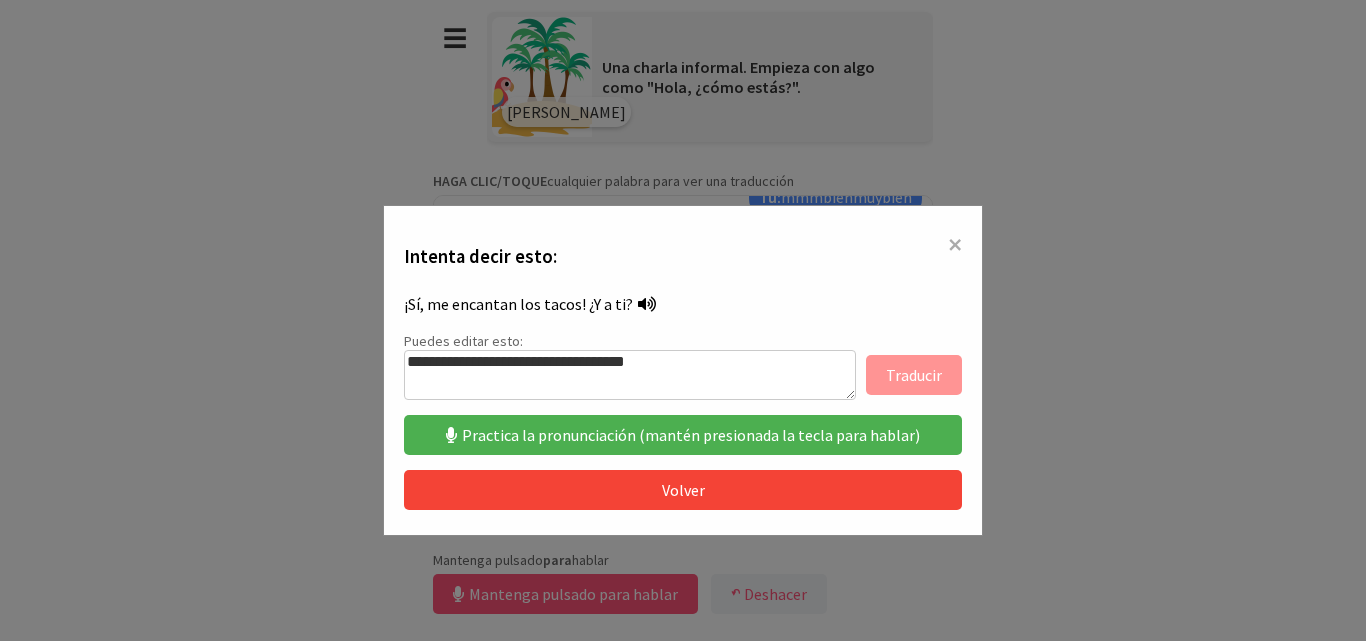 click at bounding box center (647, 304) 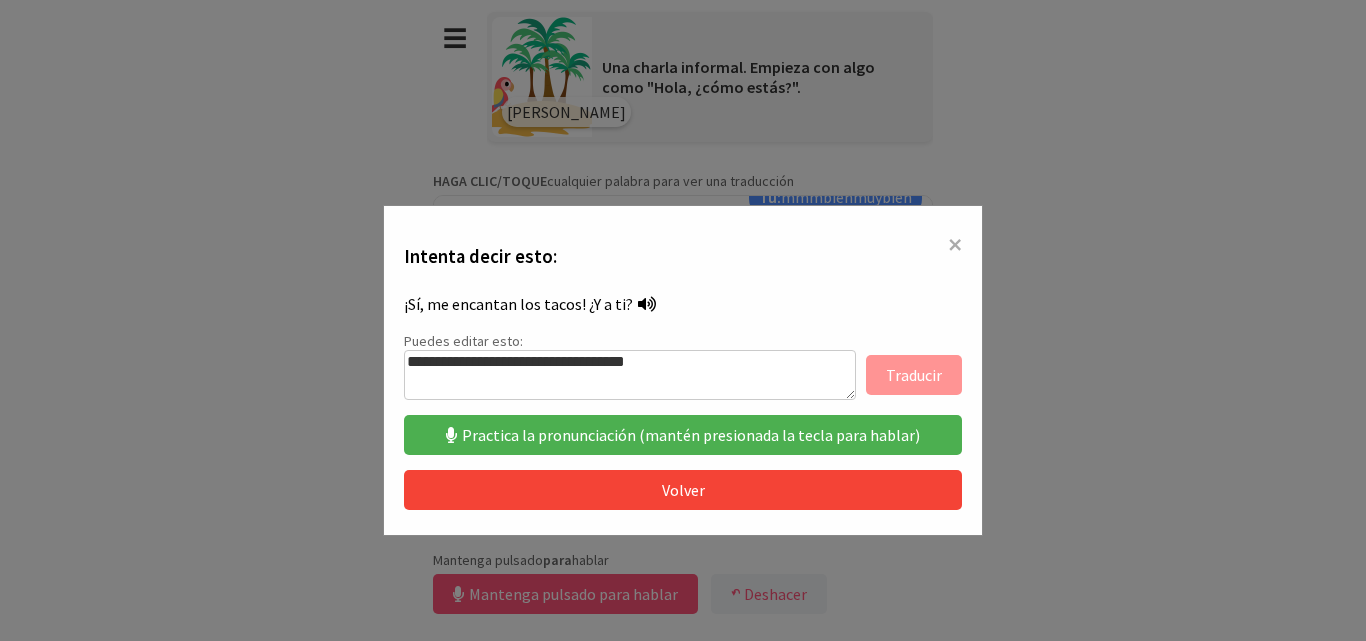 click on "Practica la pronunciación (mantén presionada la tecla para hablar)" at bounding box center (683, 435) 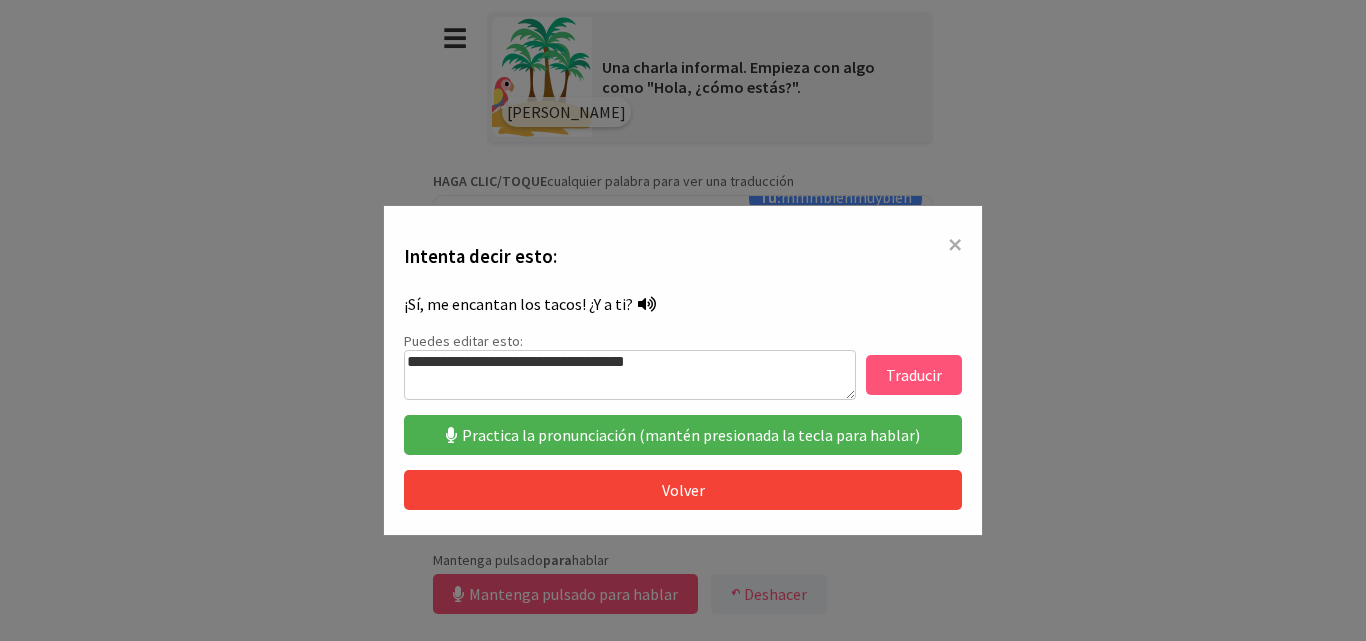 click on "Traducir" at bounding box center (914, 375) 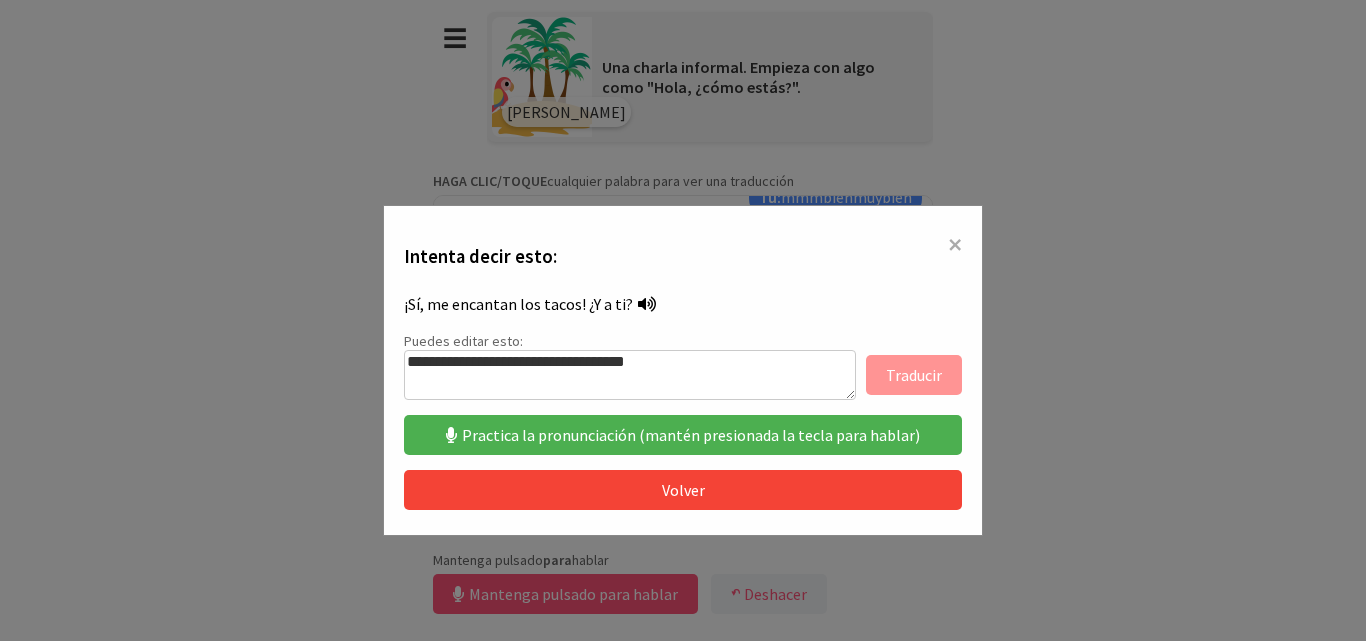 click on "×" at bounding box center (955, 244) 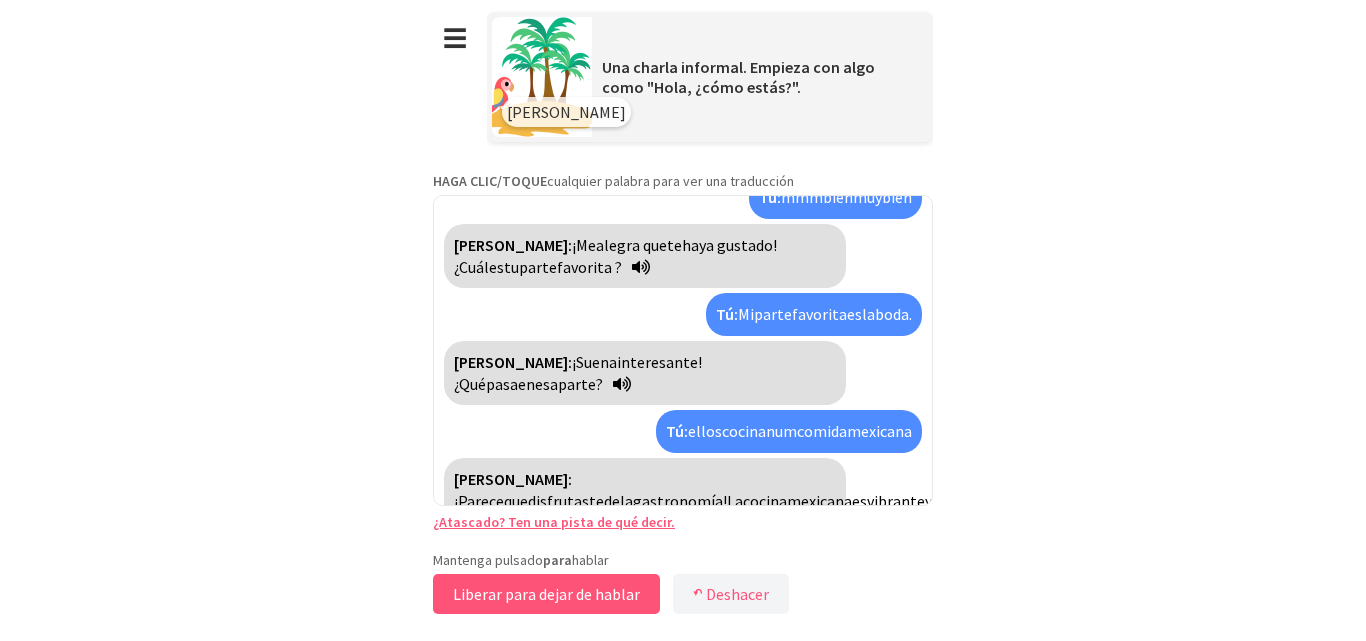 click on "Liberar para dejar de hablar" at bounding box center (546, 594) 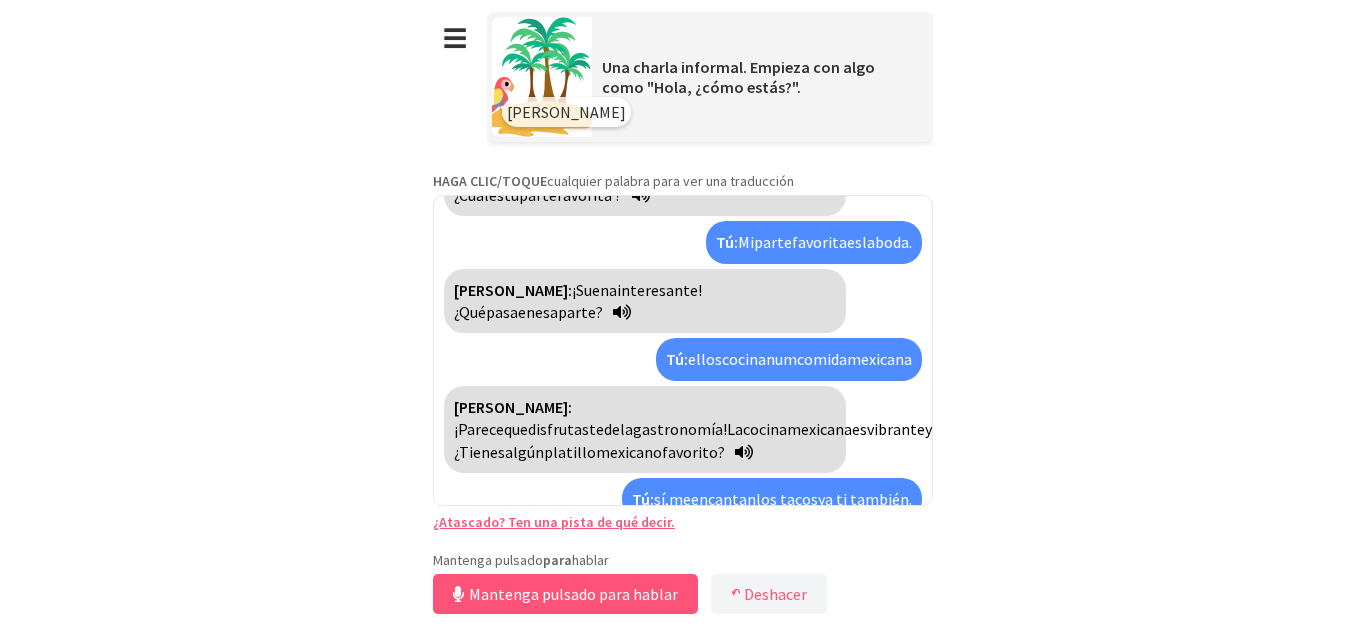 scroll, scrollTop: 524, scrollLeft: 0, axis: vertical 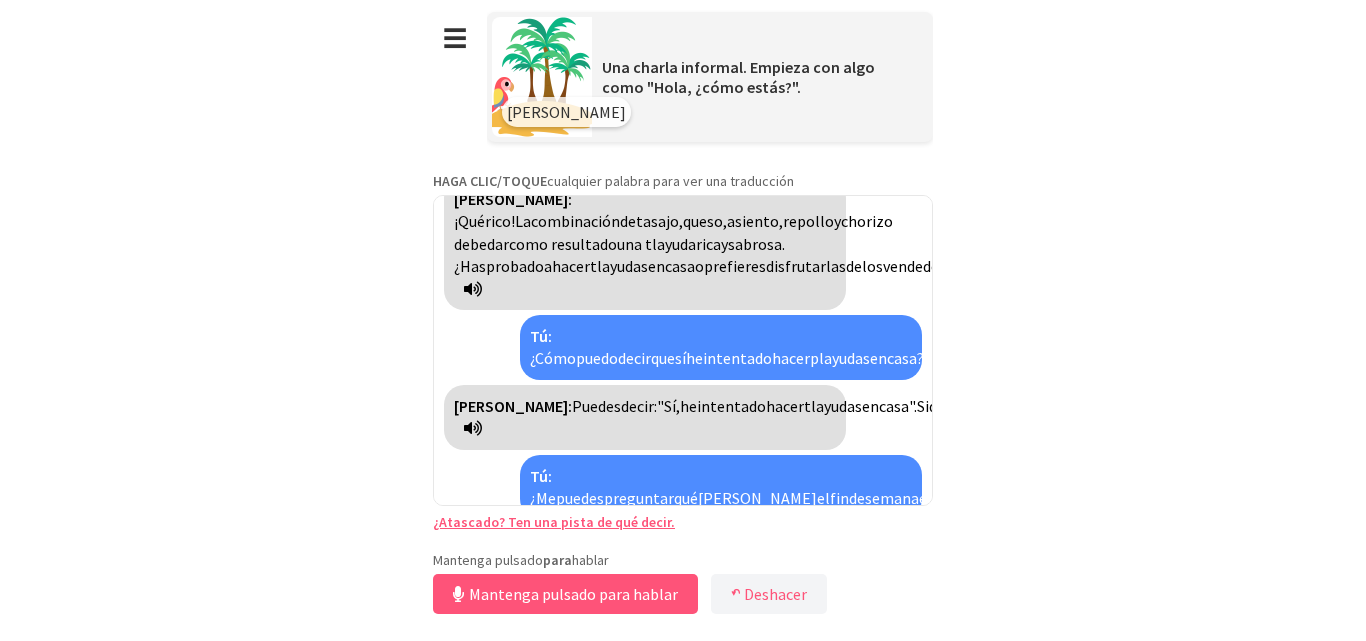 click on "¿Atascado? Ten una pista de qué decir." at bounding box center [554, 522] 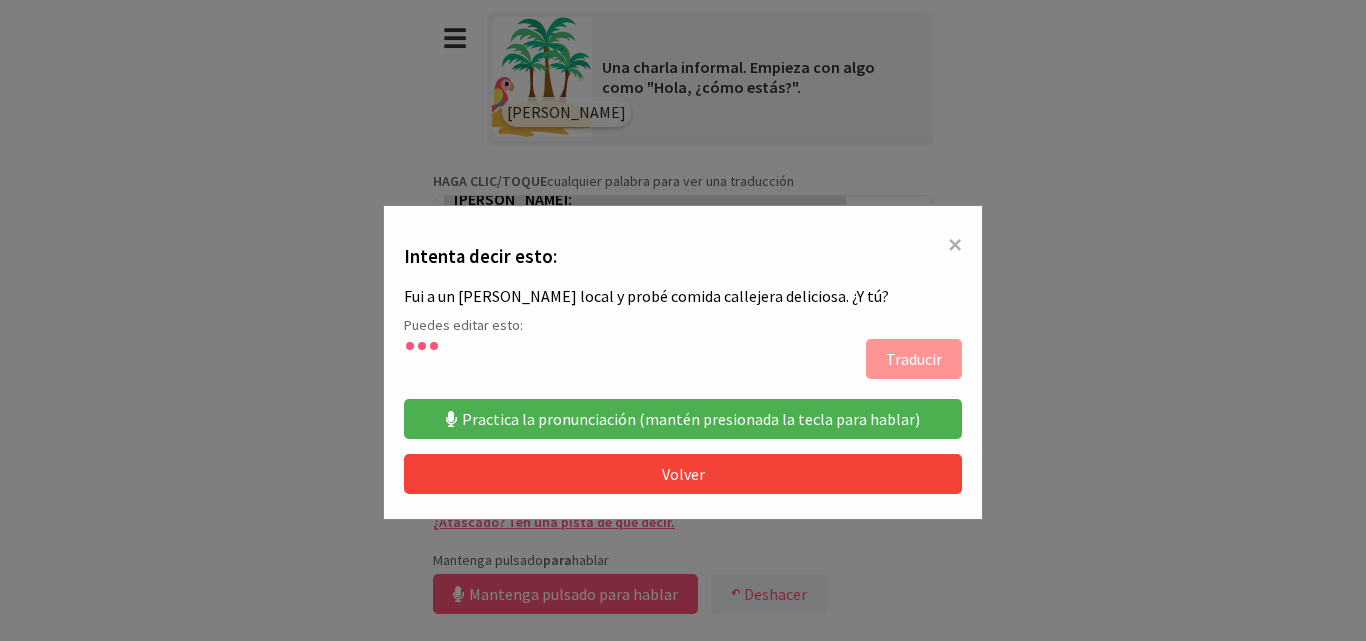 type on "**********" 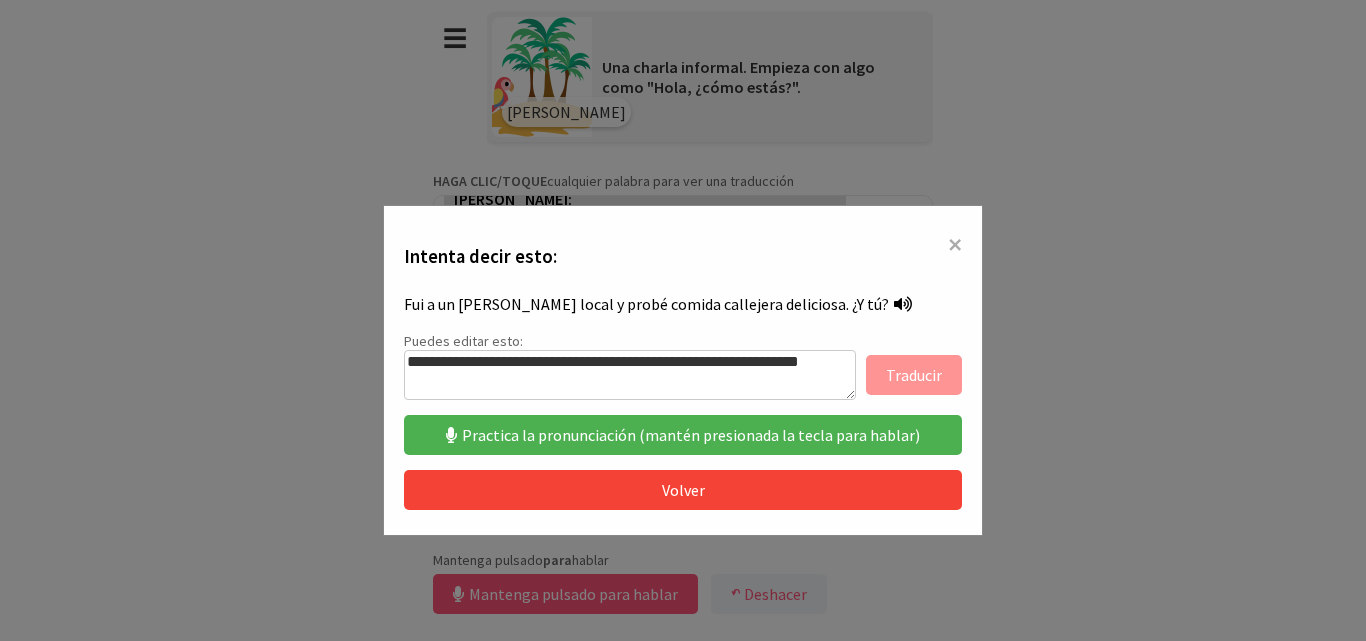 click at bounding box center [903, 304] 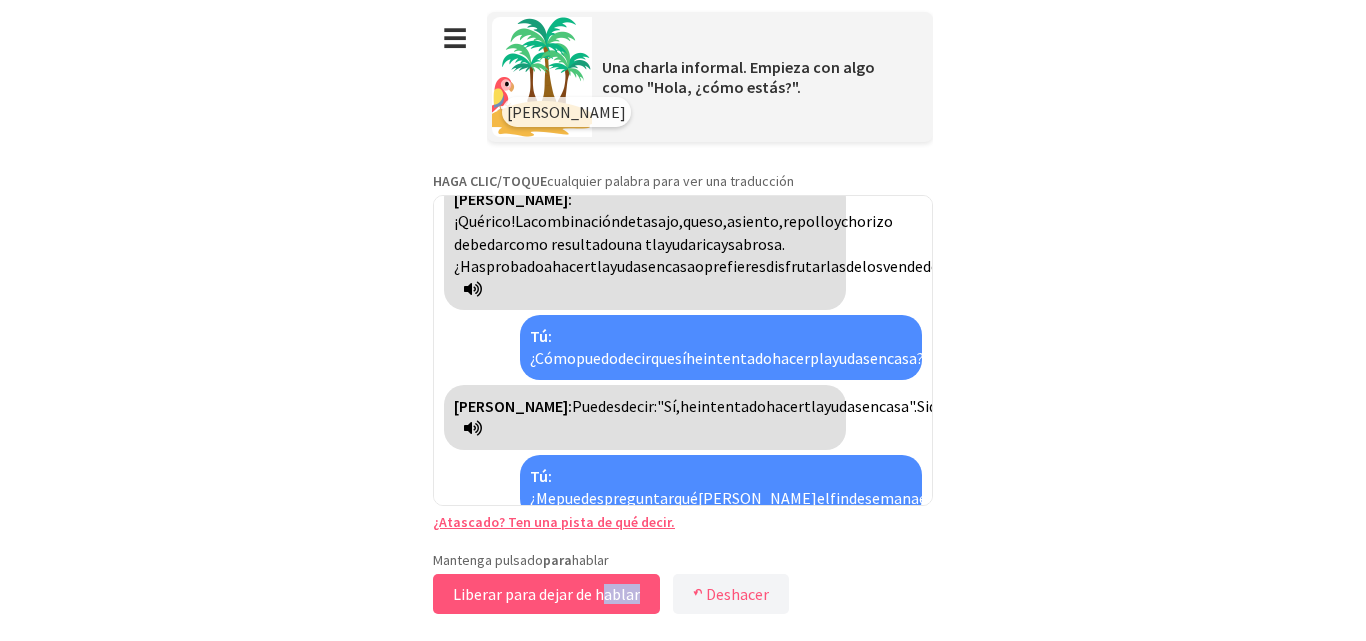 drag, startPoint x: 664, startPoint y: 598, endPoint x: 604, endPoint y: 604, distance: 60.299255 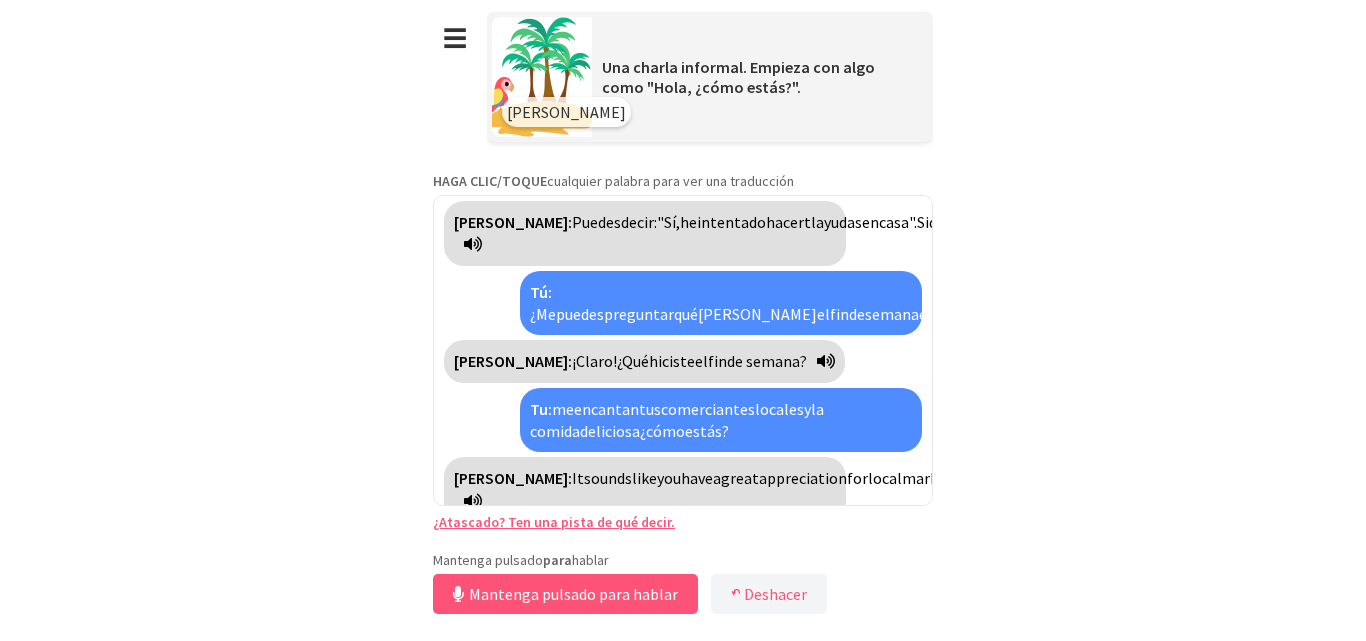 scroll, scrollTop: 1657, scrollLeft: 0, axis: vertical 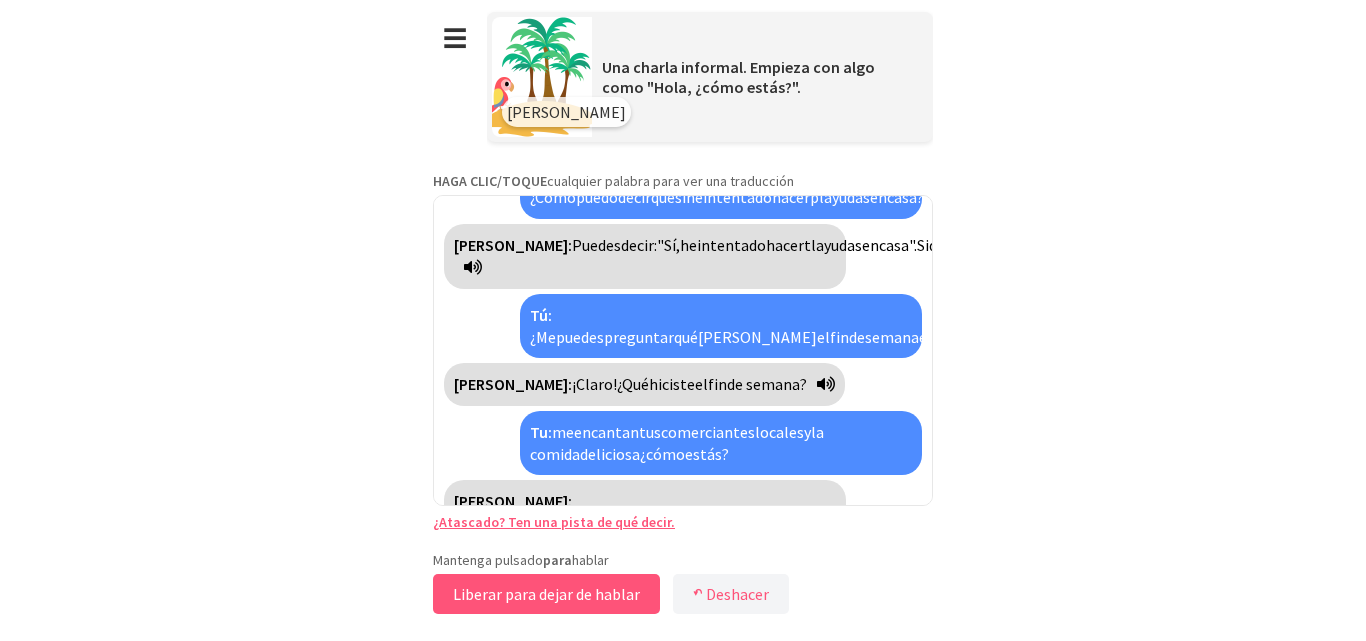 click on "Liberar para dejar de hablar" at bounding box center [546, 594] 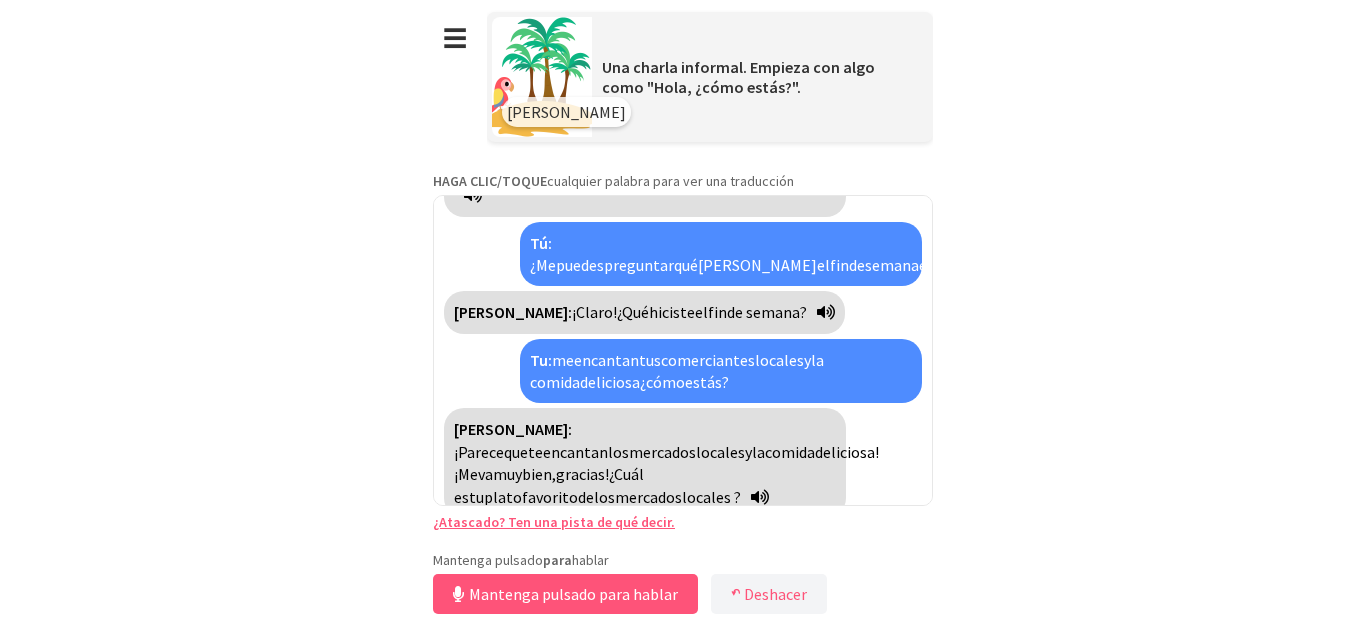 scroll, scrollTop: 1819, scrollLeft: 0, axis: vertical 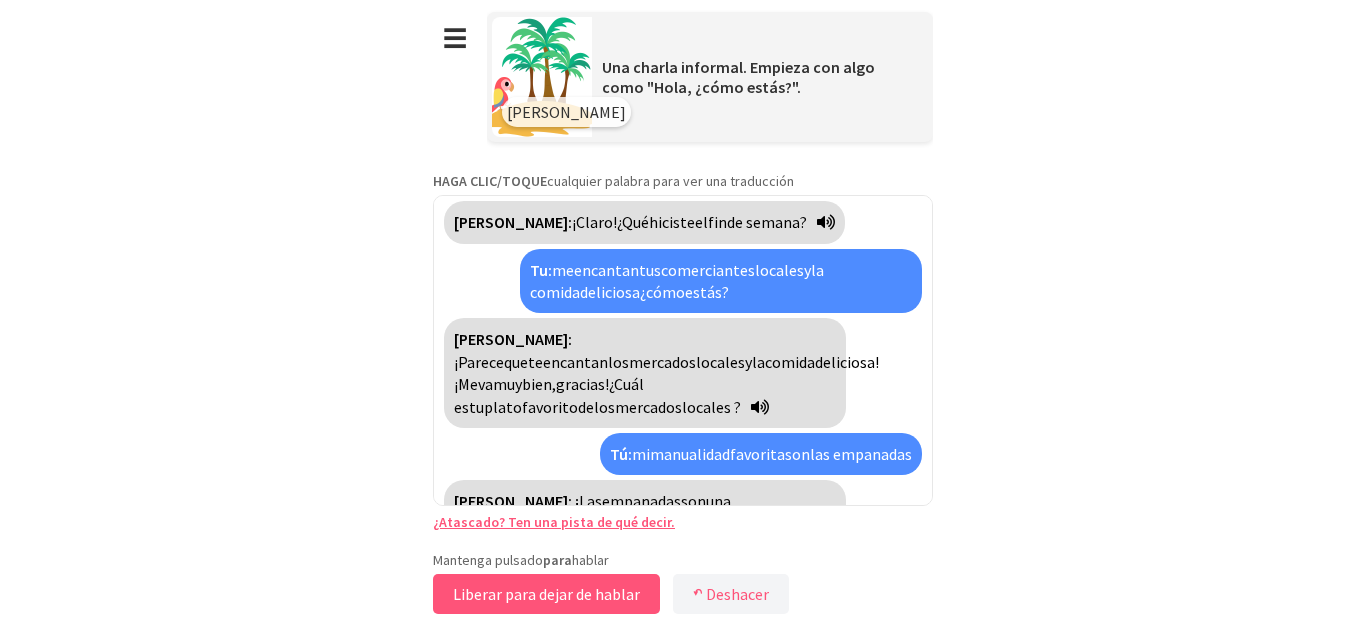 click on "Liberar para dejar de hablar" at bounding box center [546, 594] 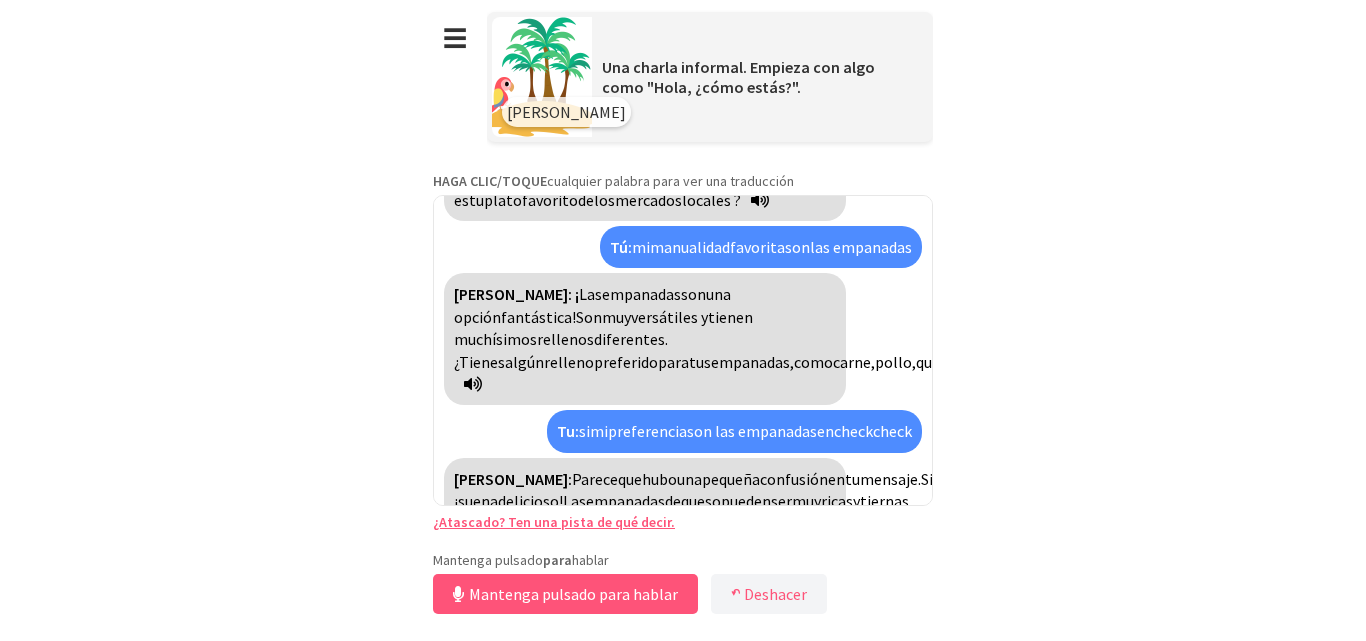 scroll, scrollTop: 2004, scrollLeft: 0, axis: vertical 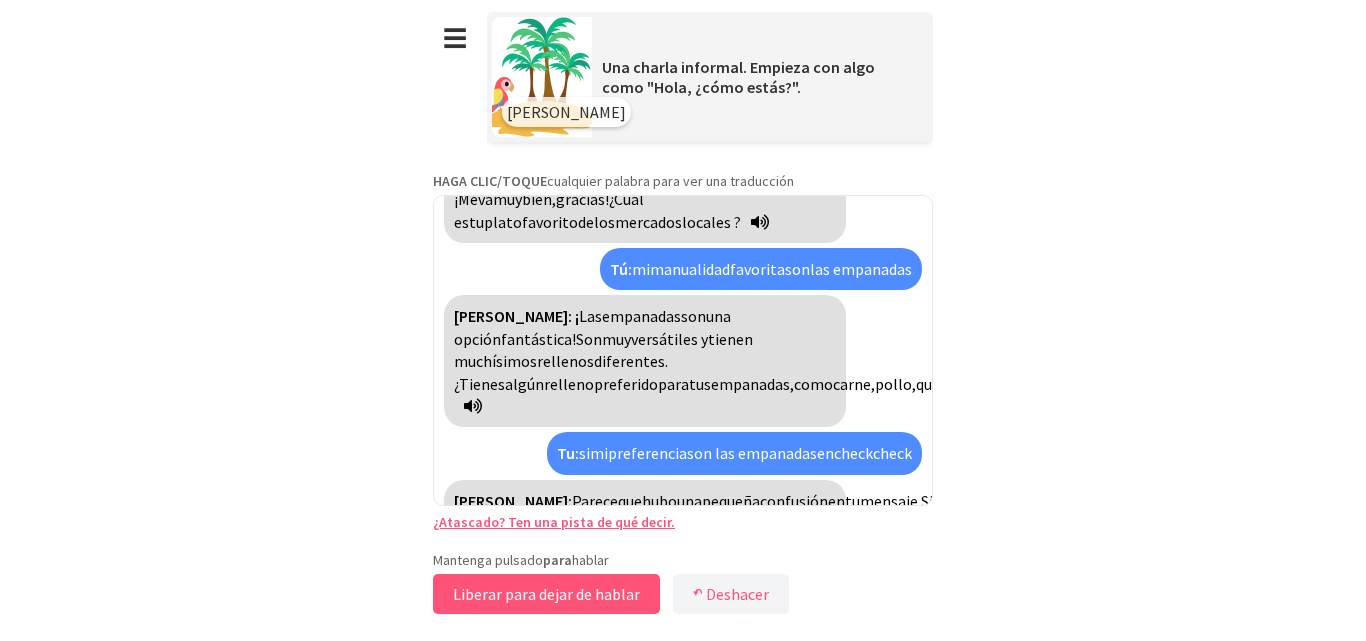 click on "Liberar para dejar de hablar" at bounding box center [546, 594] 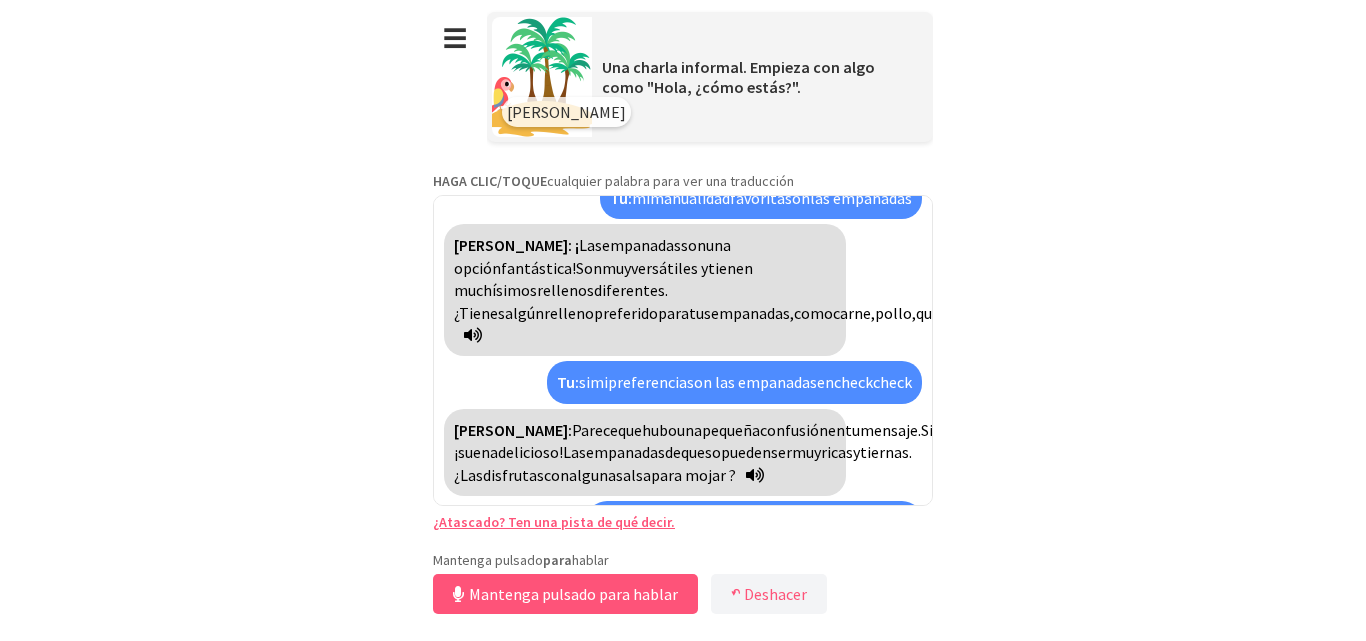 scroll, scrollTop: 2188, scrollLeft: 0, axis: vertical 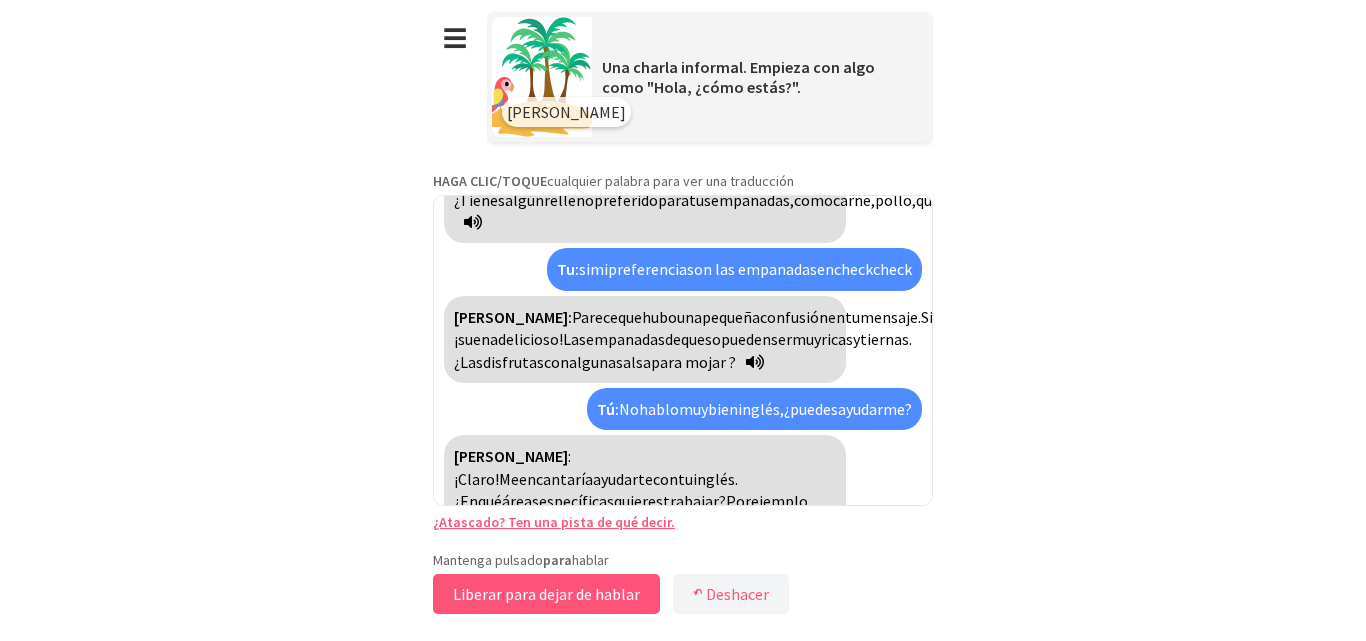 click on "Liberar para dejar de hablar" at bounding box center [546, 594] 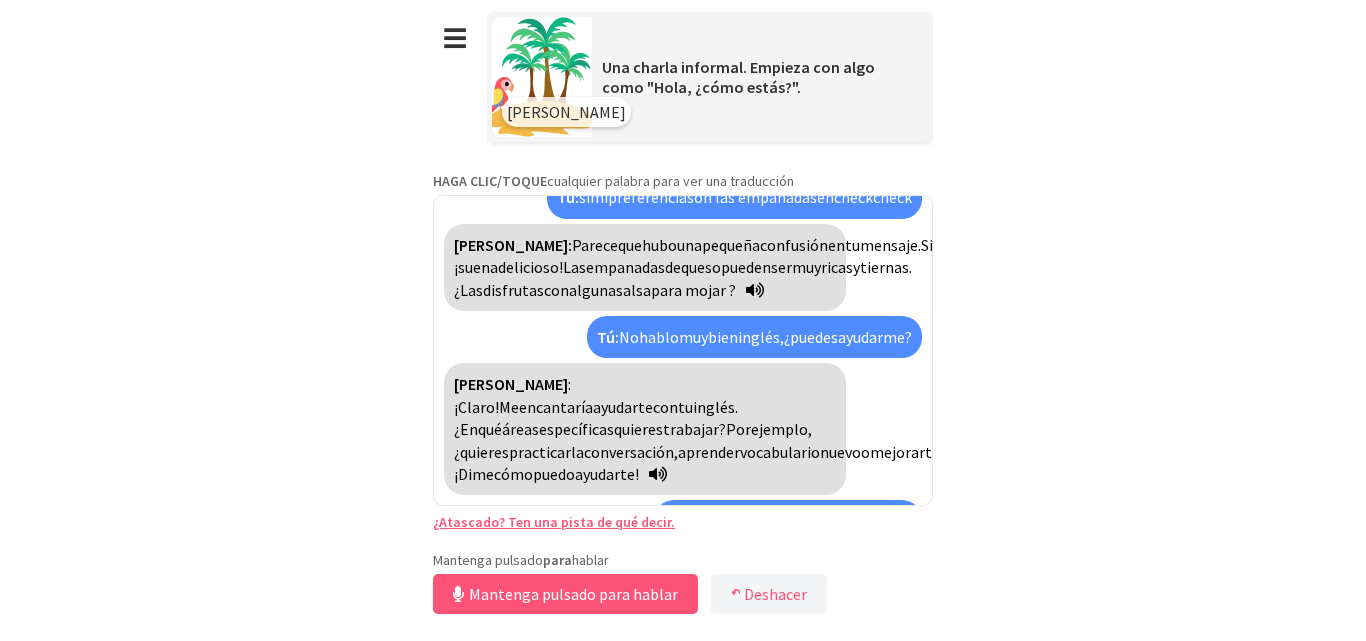 scroll, scrollTop: 2328, scrollLeft: 0, axis: vertical 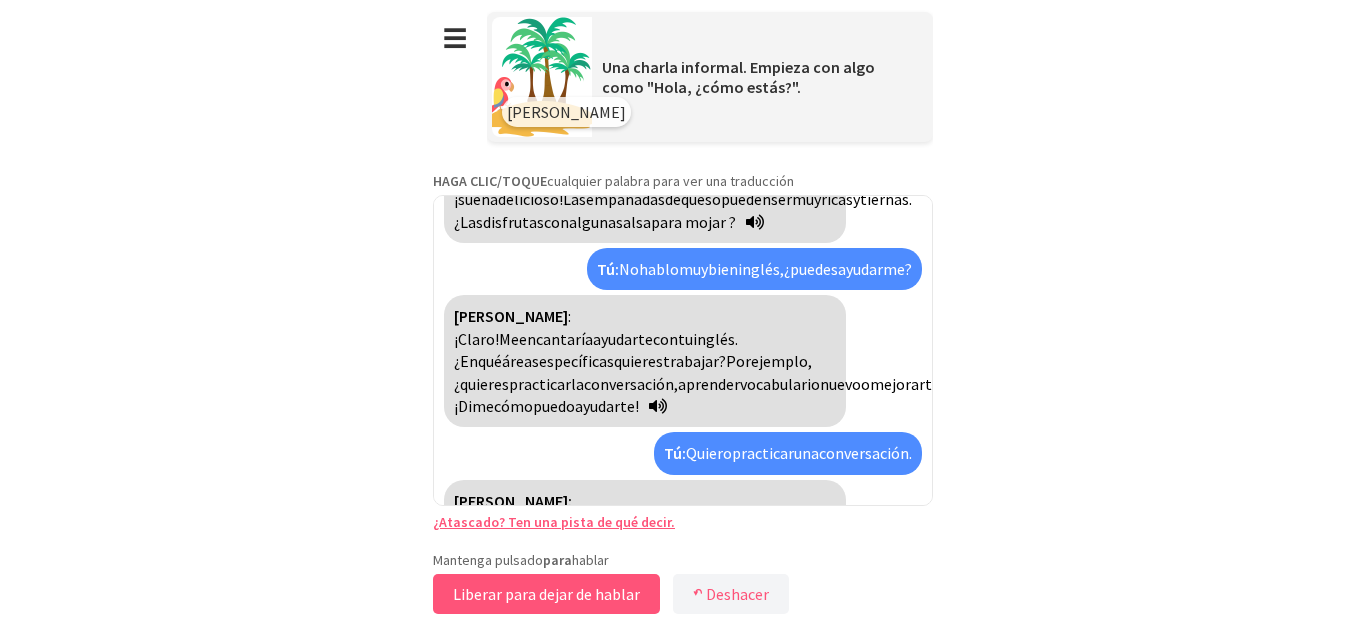 click on "Liberar para dejar de hablar" at bounding box center [546, 594] 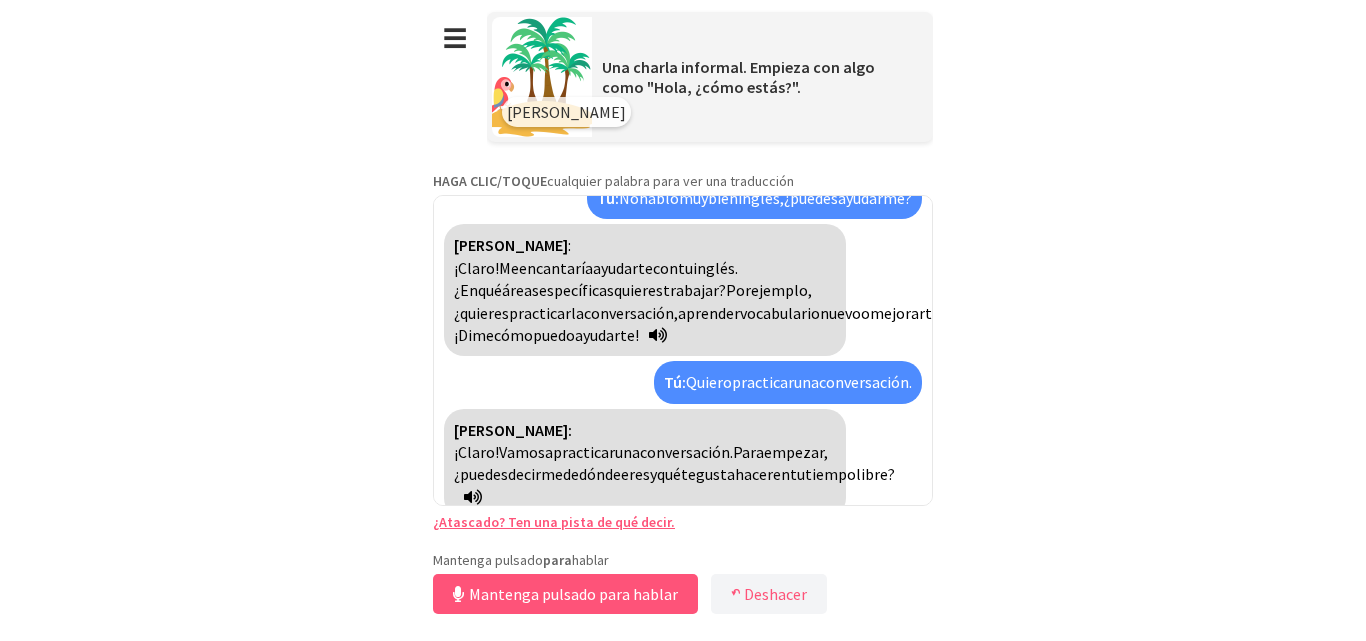 scroll, scrollTop: 2467, scrollLeft: 0, axis: vertical 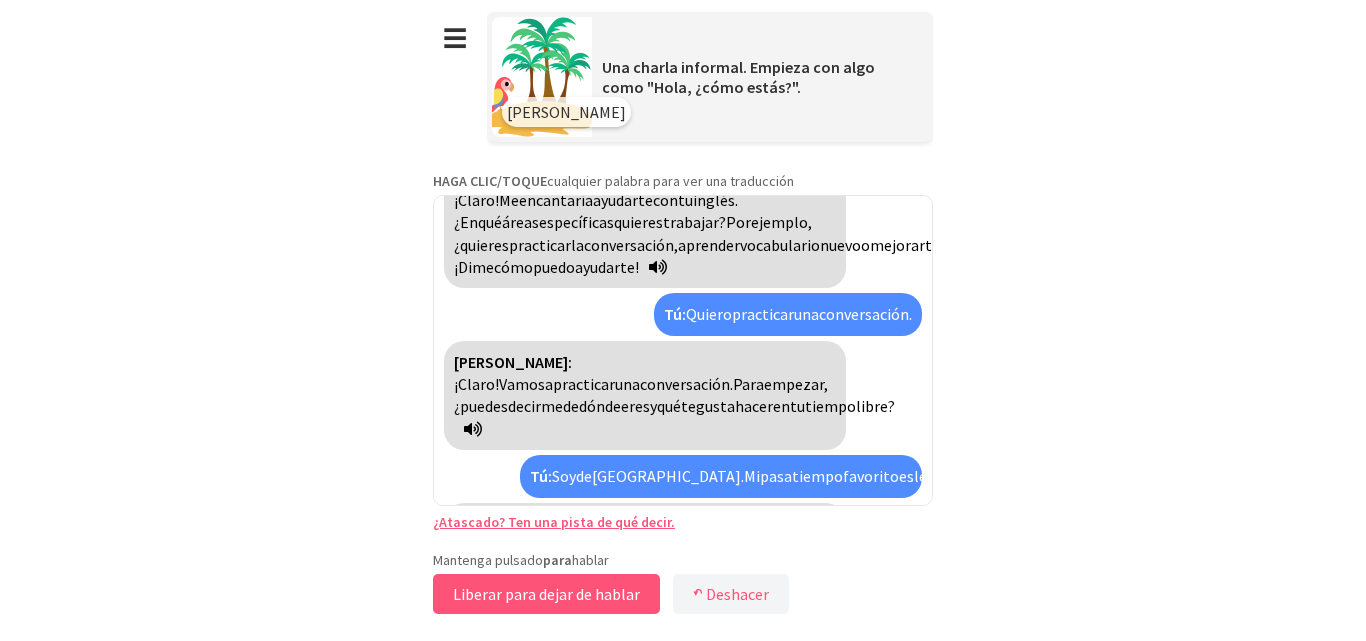 click on "Liberar para dejar de hablar" at bounding box center [546, 594] 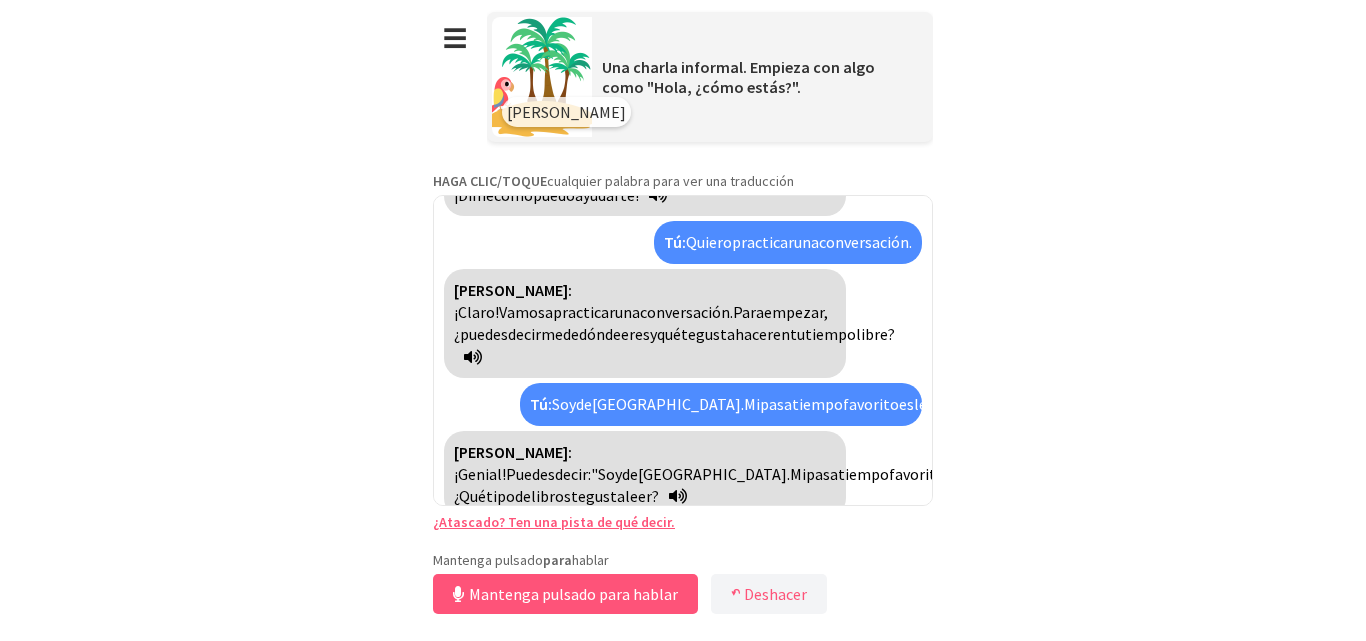 scroll, scrollTop: 2652, scrollLeft: 0, axis: vertical 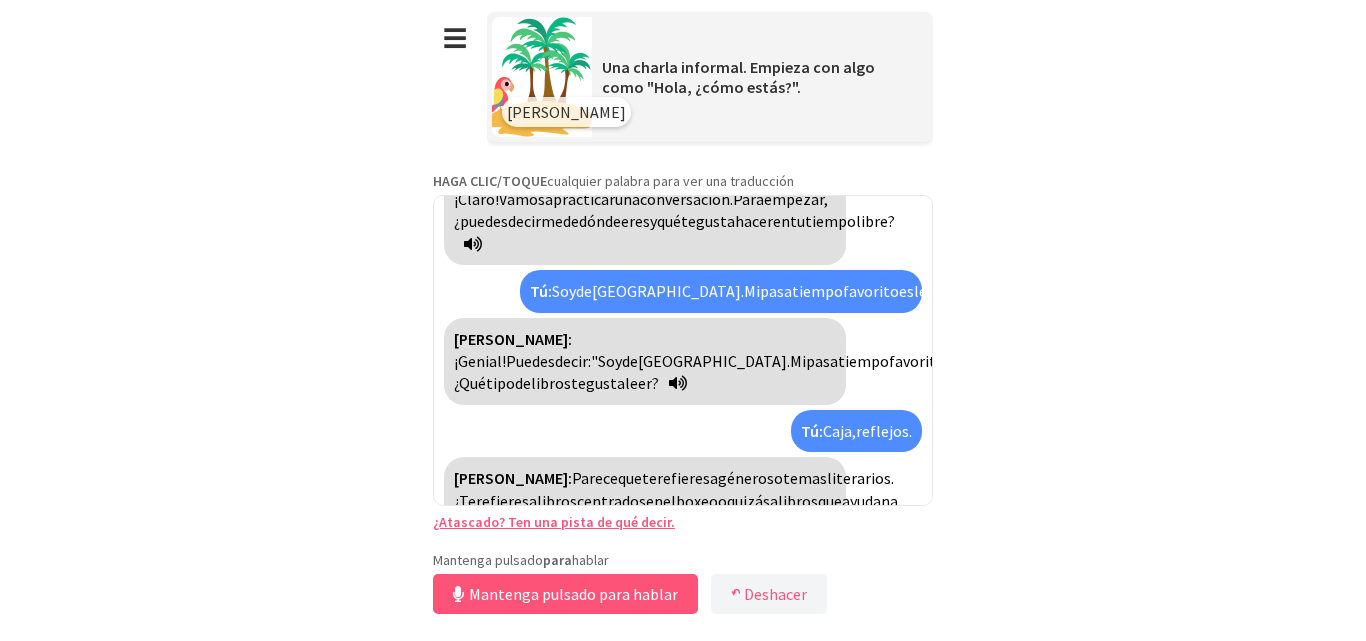 type 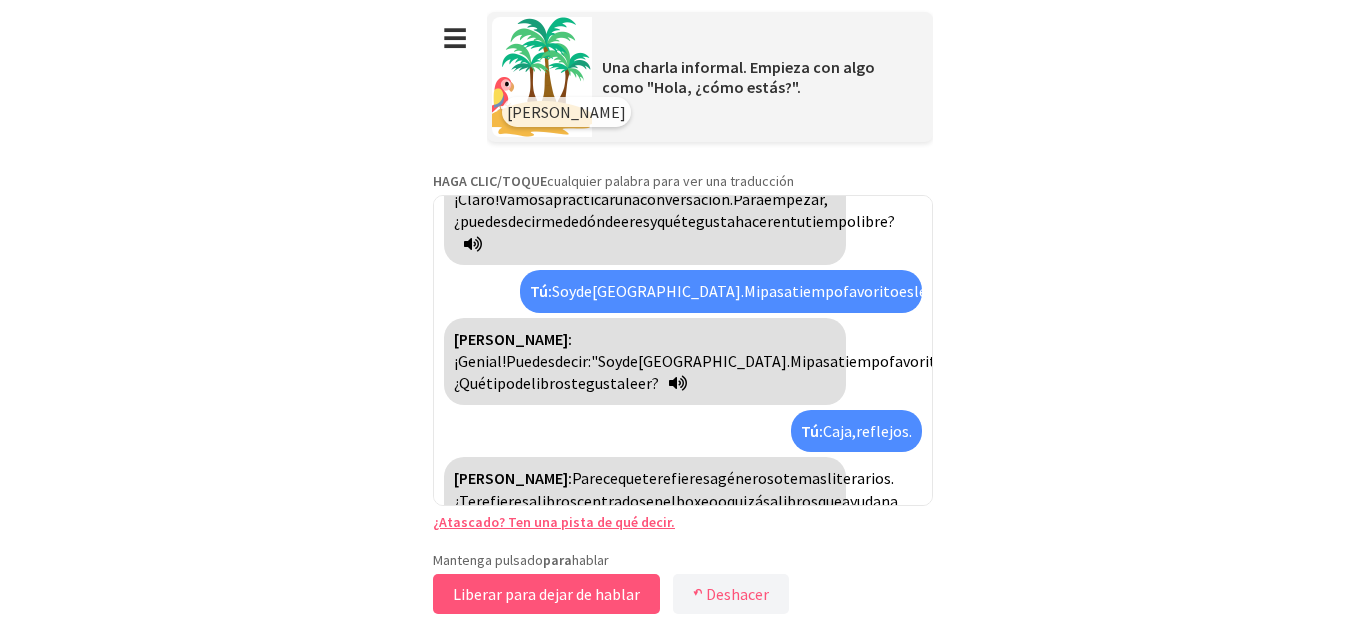 click on "Liberar para dejar de hablar" at bounding box center [546, 594] 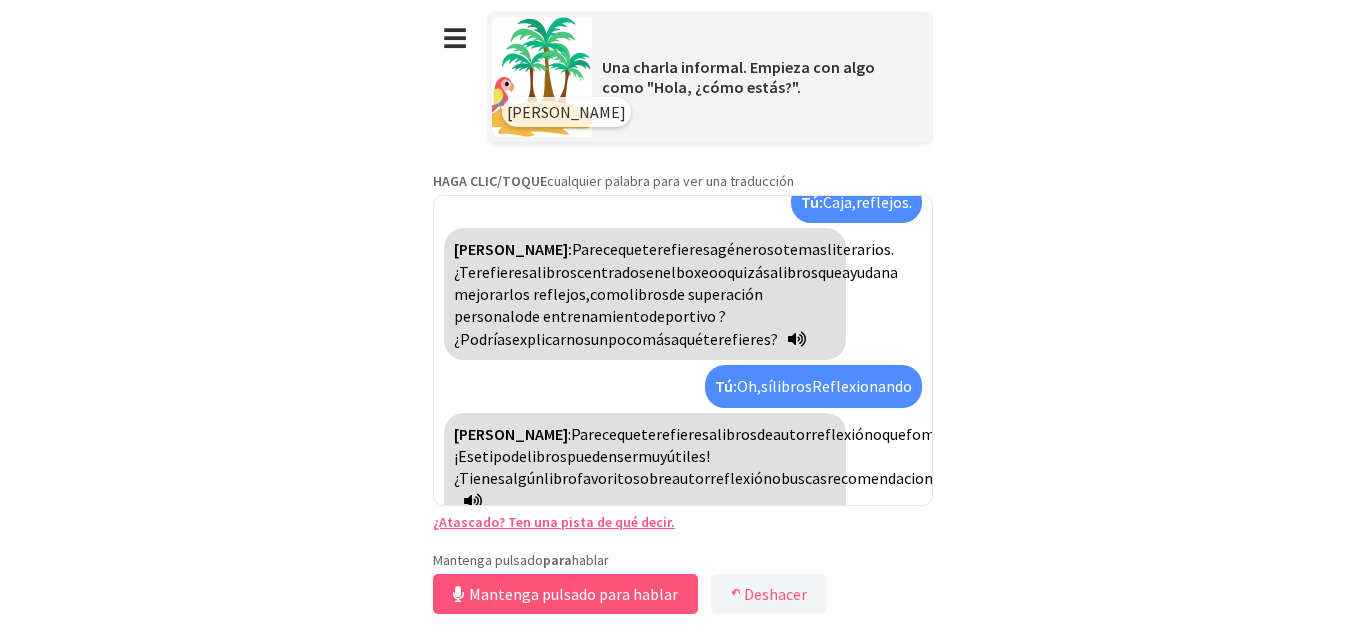 scroll, scrollTop: 2858, scrollLeft: 0, axis: vertical 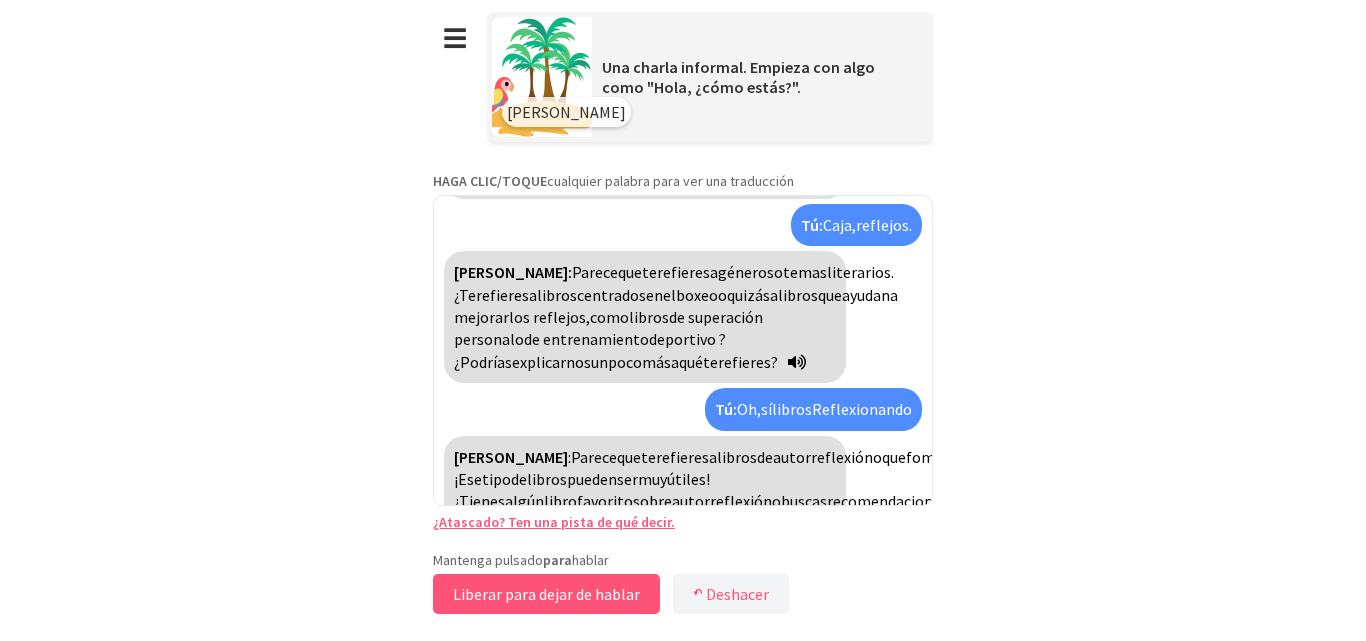 click on "Liberar para dejar de hablar" at bounding box center [546, 594] 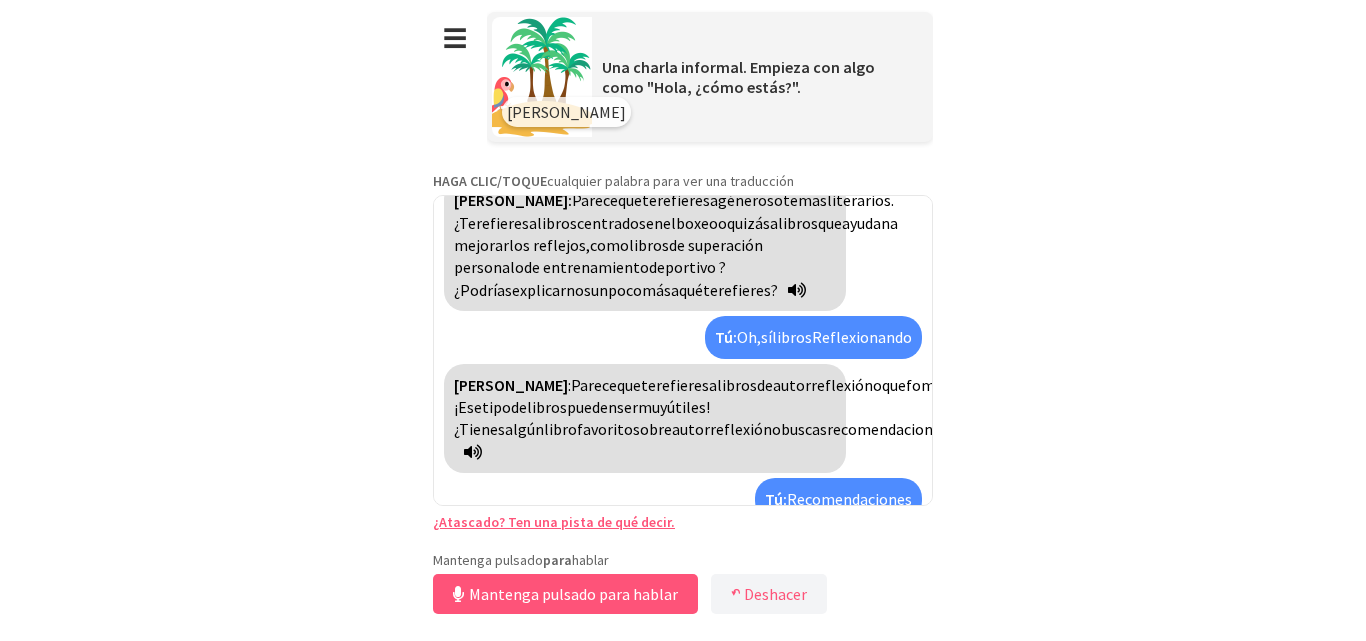 scroll, scrollTop: 3289, scrollLeft: 0, axis: vertical 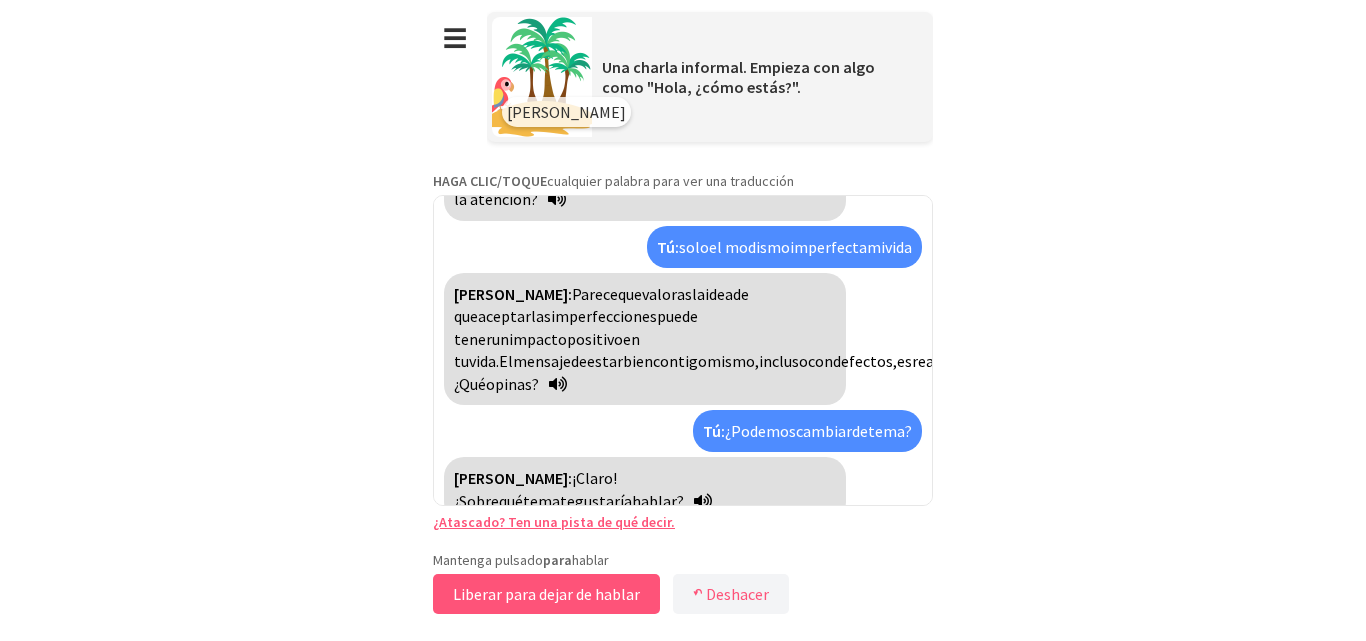 click on "Mantenga pulsado  para  hablar
Liberar para dejar de hablar
↶  Deshacer
Ahorrar
No se detecta voz. Mantén pulsado el botón y habla con claridad." at bounding box center (683, 585) 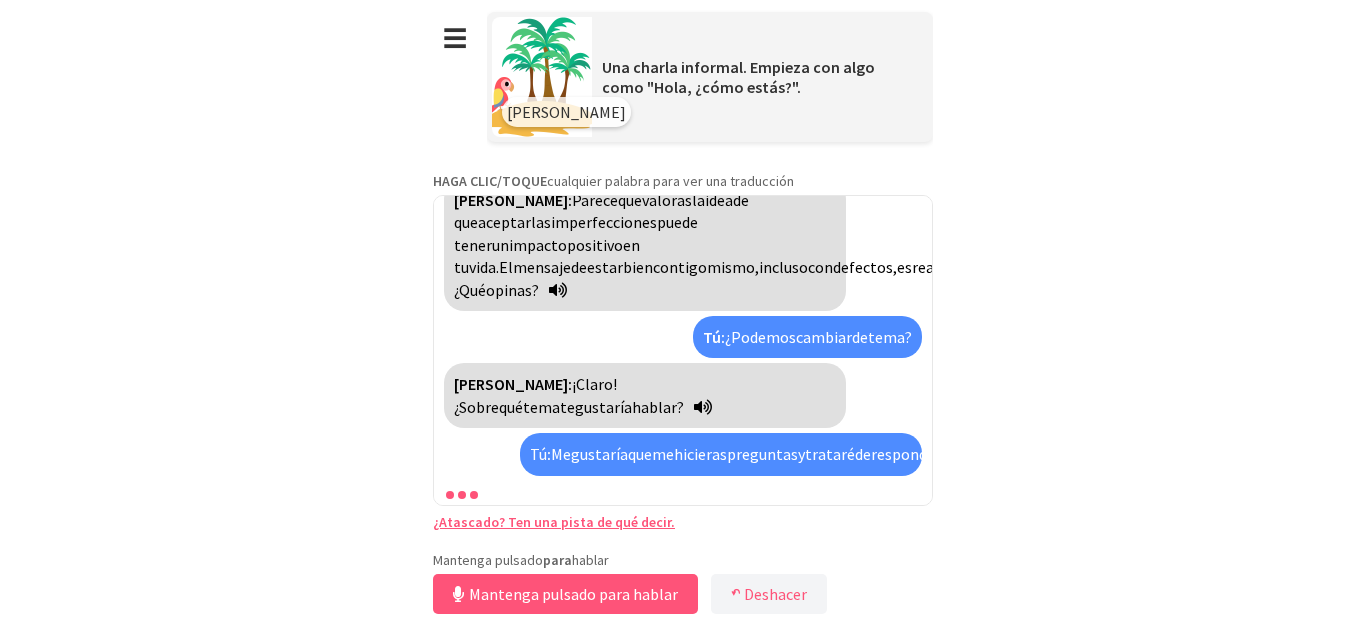 scroll, scrollTop: 3914, scrollLeft: 0, axis: vertical 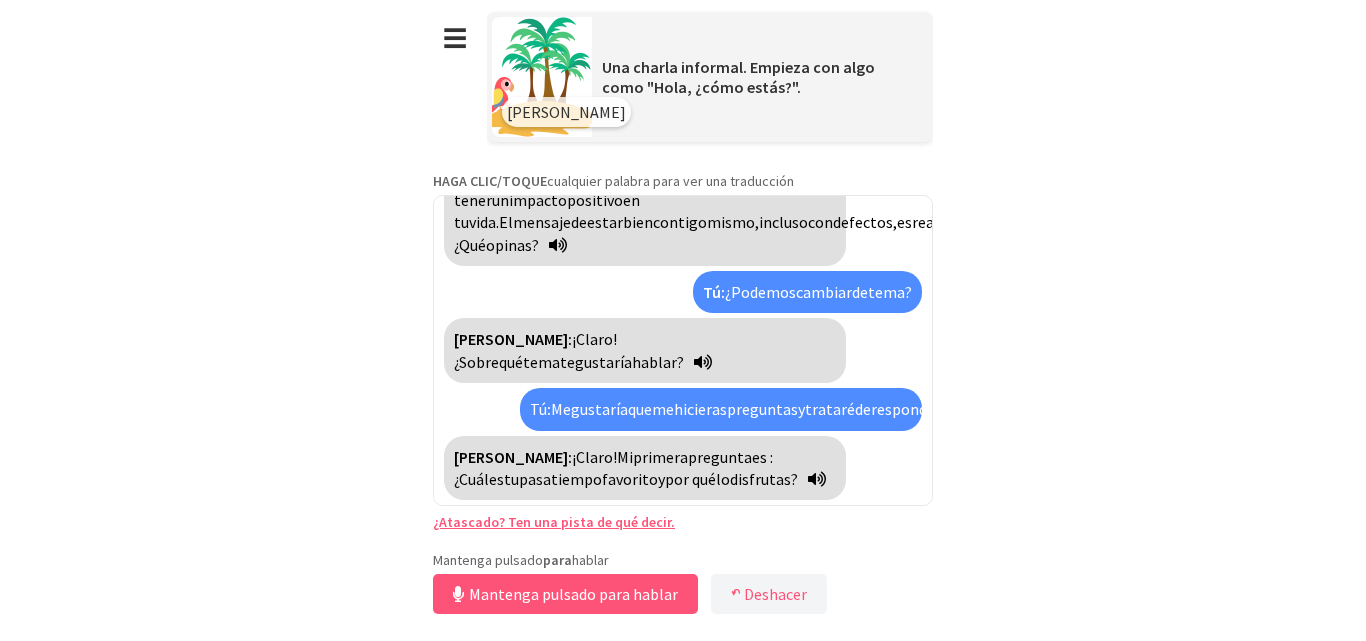 click at bounding box center [817, 479] 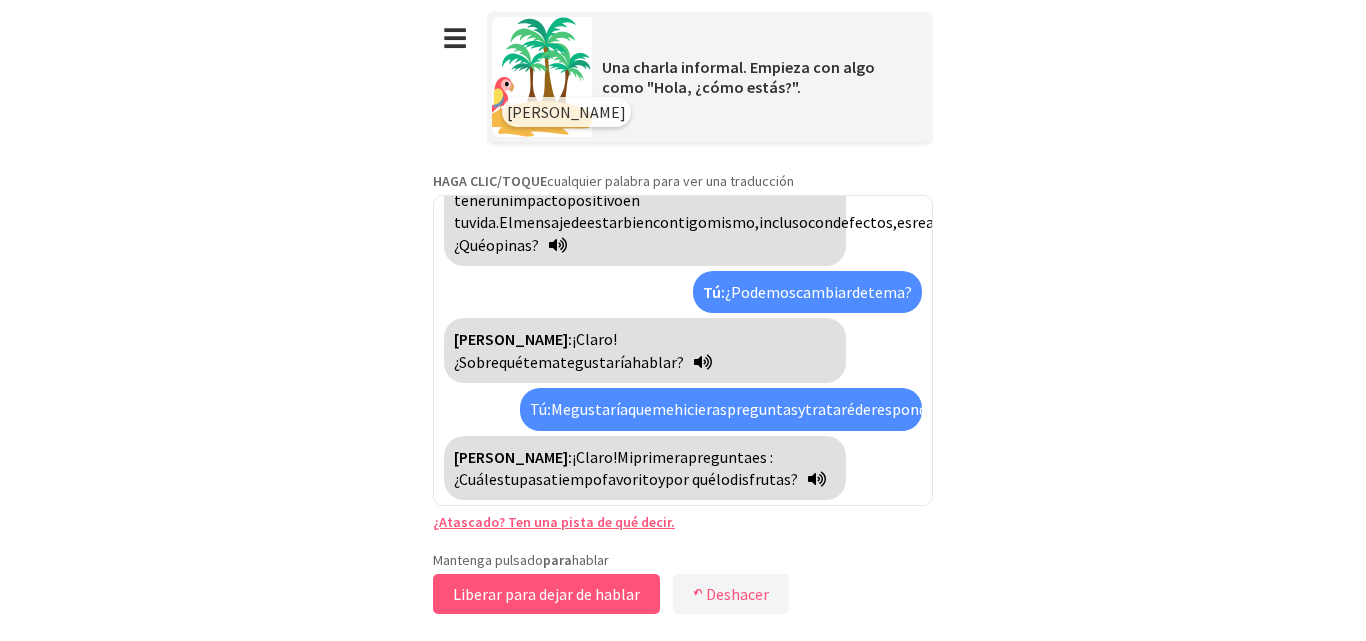click on "Liberar para dejar de hablar" at bounding box center (546, 594) 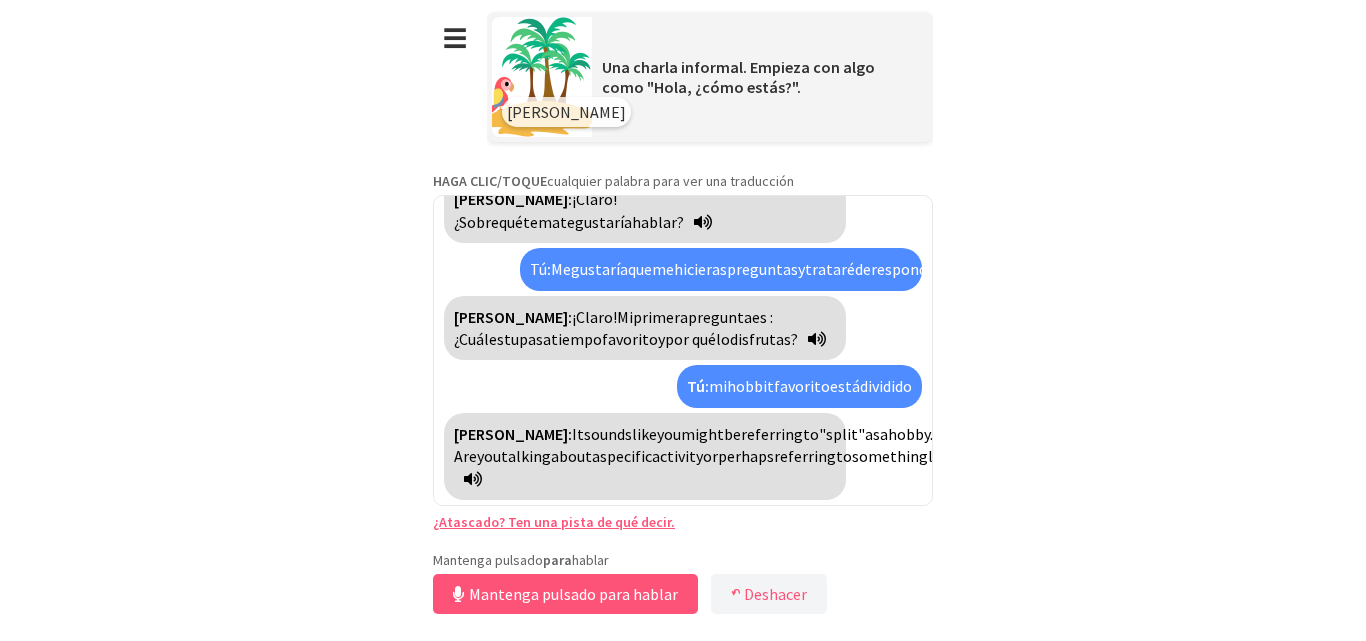 scroll, scrollTop: 4076, scrollLeft: 0, axis: vertical 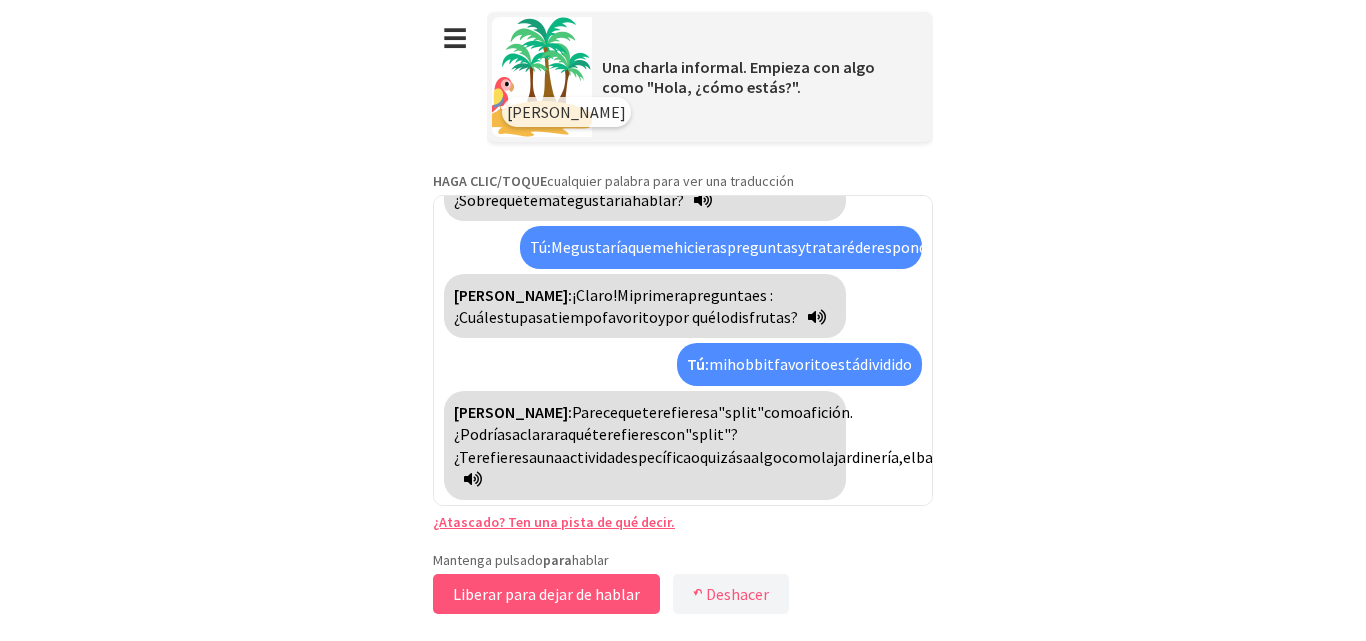click on "Liberar para dejar de hablar" at bounding box center [546, 594] 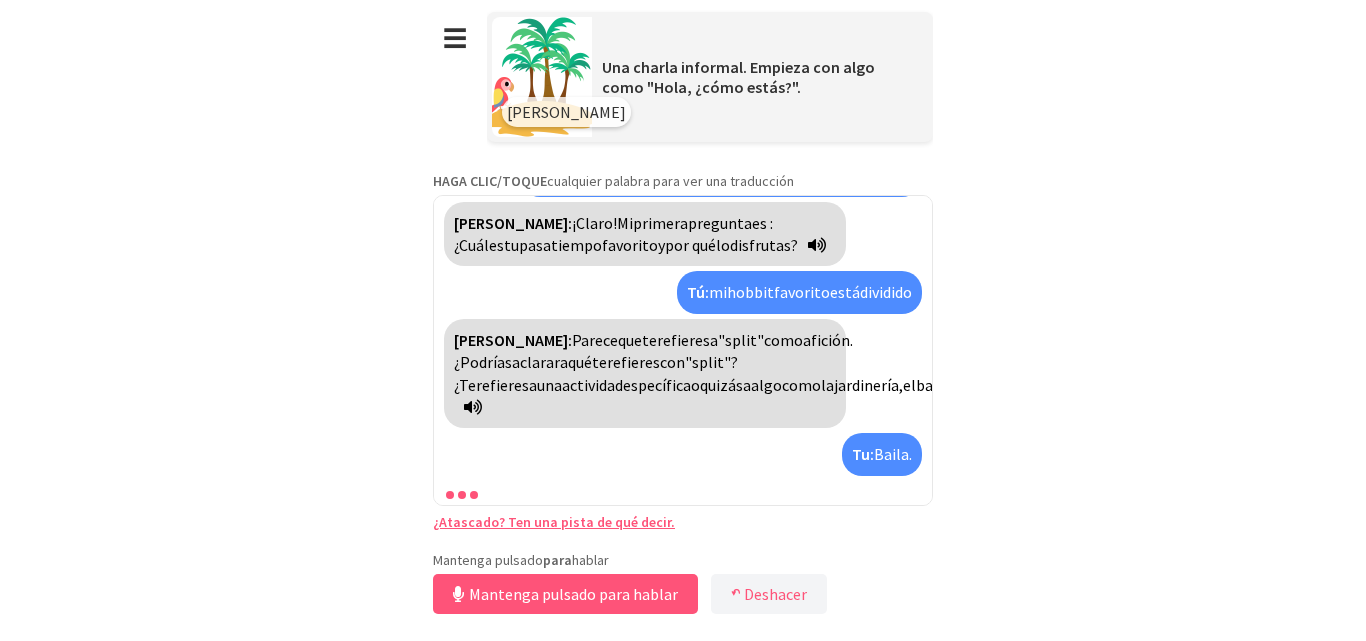 scroll, scrollTop: 4216, scrollLeft: 0, axis: vertical 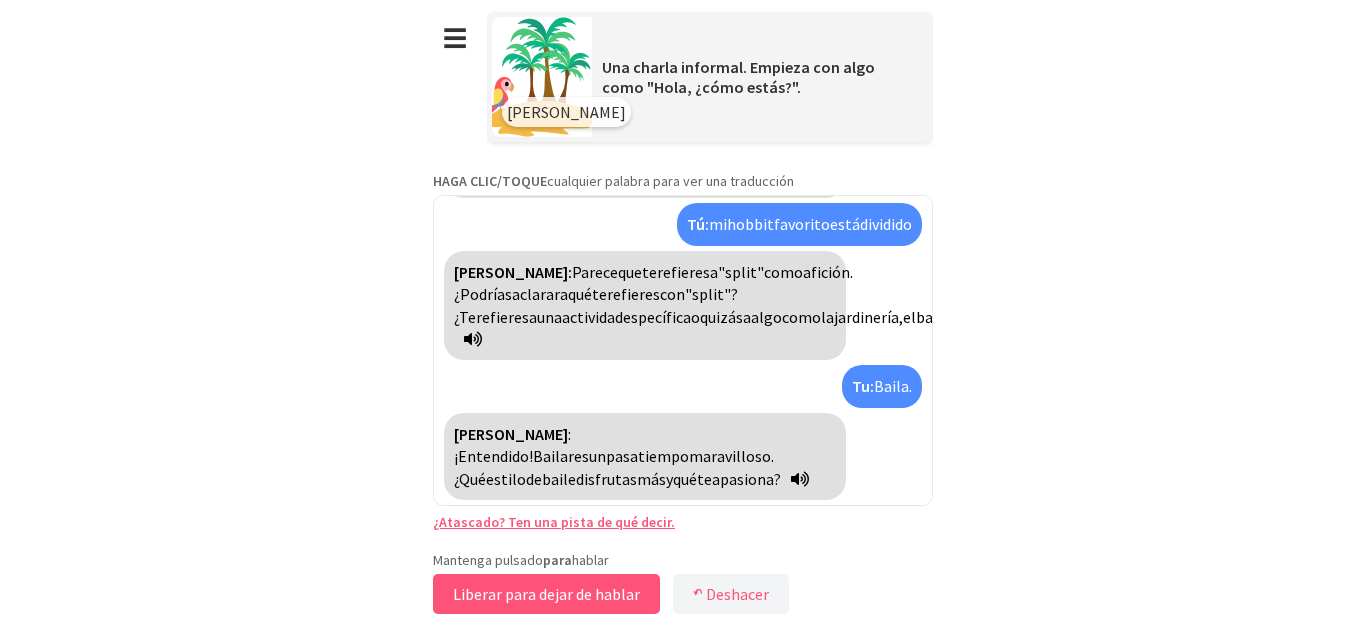 click on "Liberar para dejar de hablar" at bounding box center [546, 594] 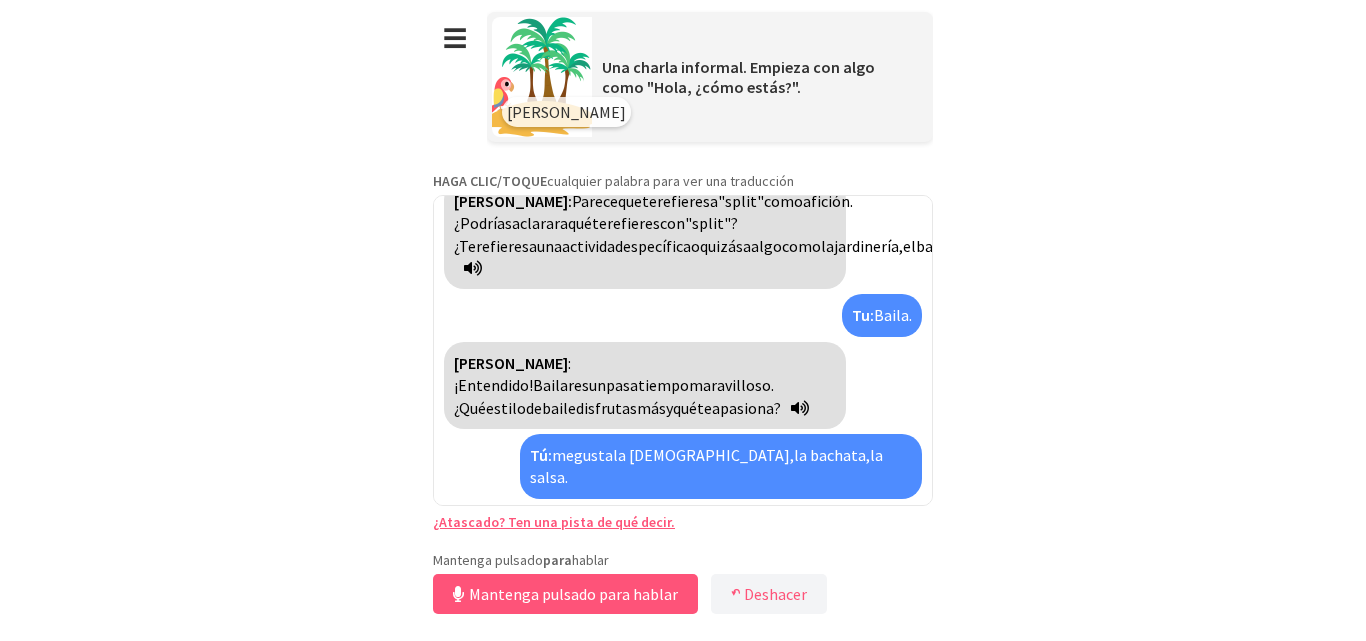 scroll, scrollTop: 4378, scrollLeft: 0, axis: vertical 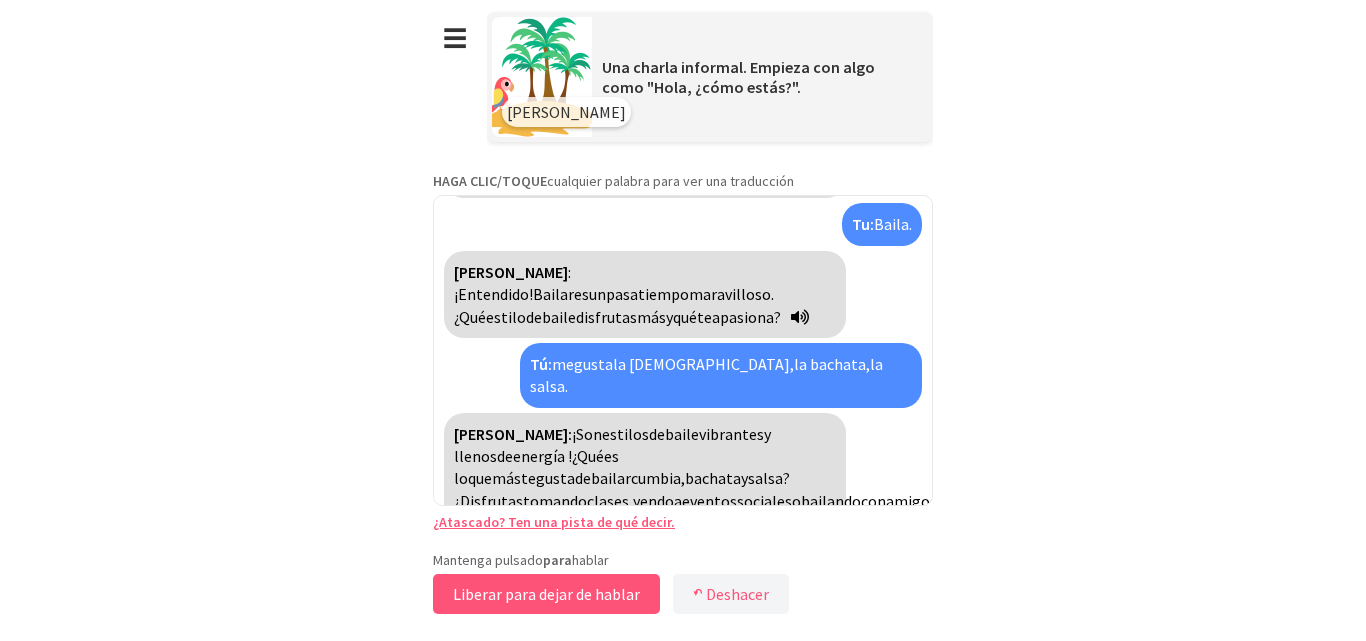 click on "Liberar para dejar de hablar" at bounding box center (546, 594) 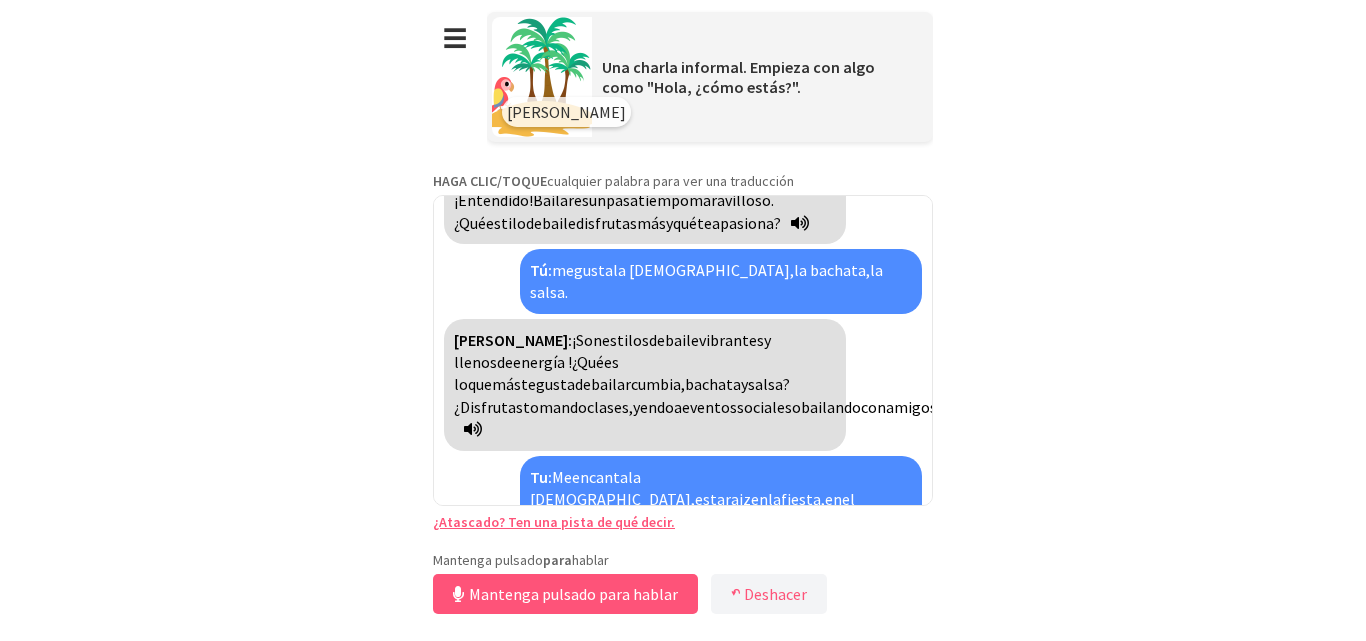 scroll, scrollTop: 4562, scrollLeft: 0, axis: vertical 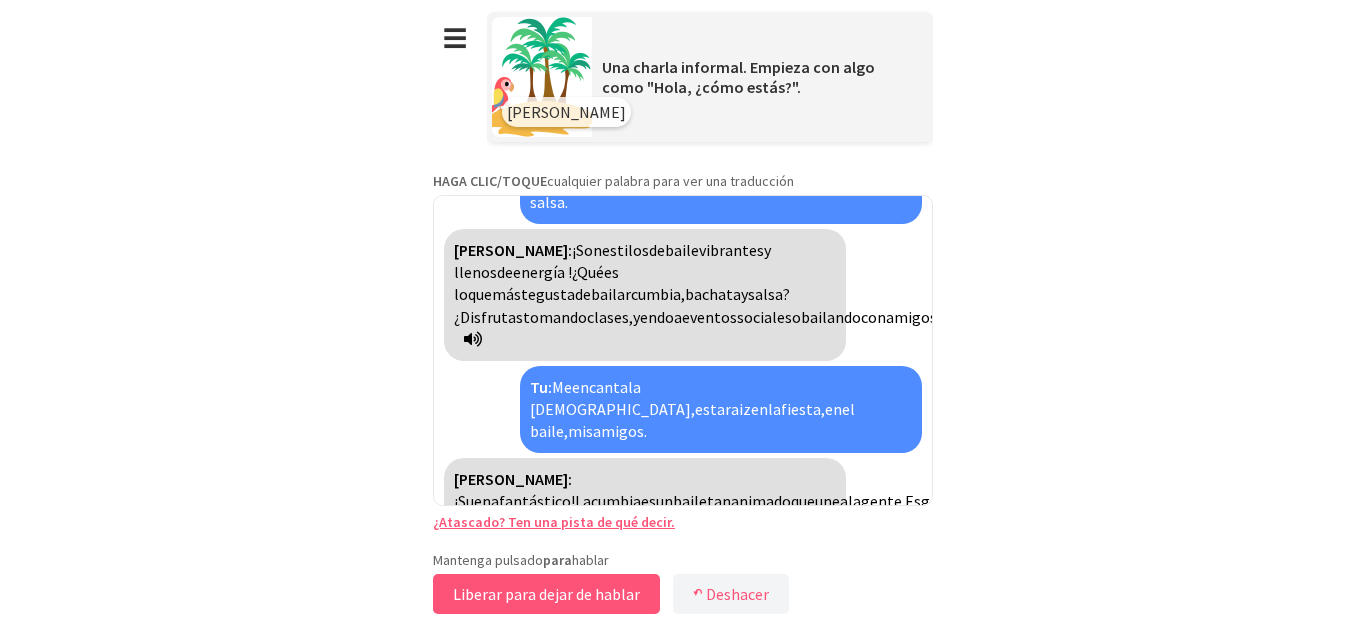 click on "Liberar para dejar de hablar" at bounding box center (546, 594) 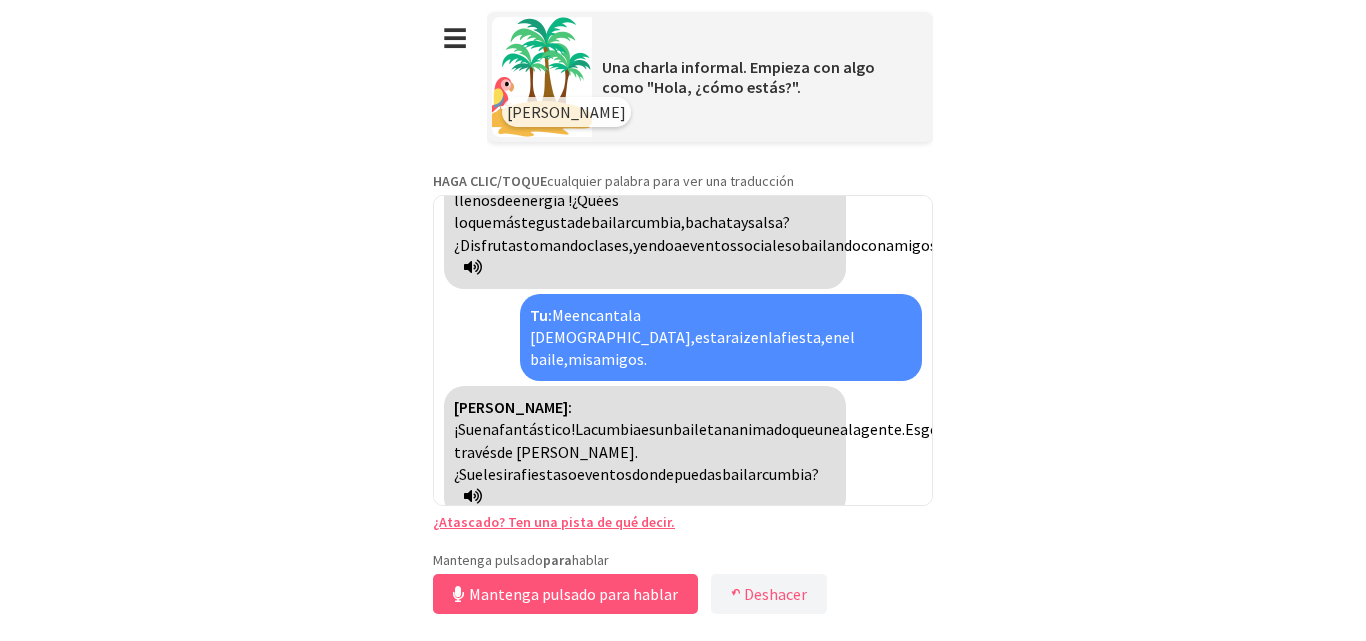 scroll, scrollTop: 4724, scrollLeft: 0, axis: vertical 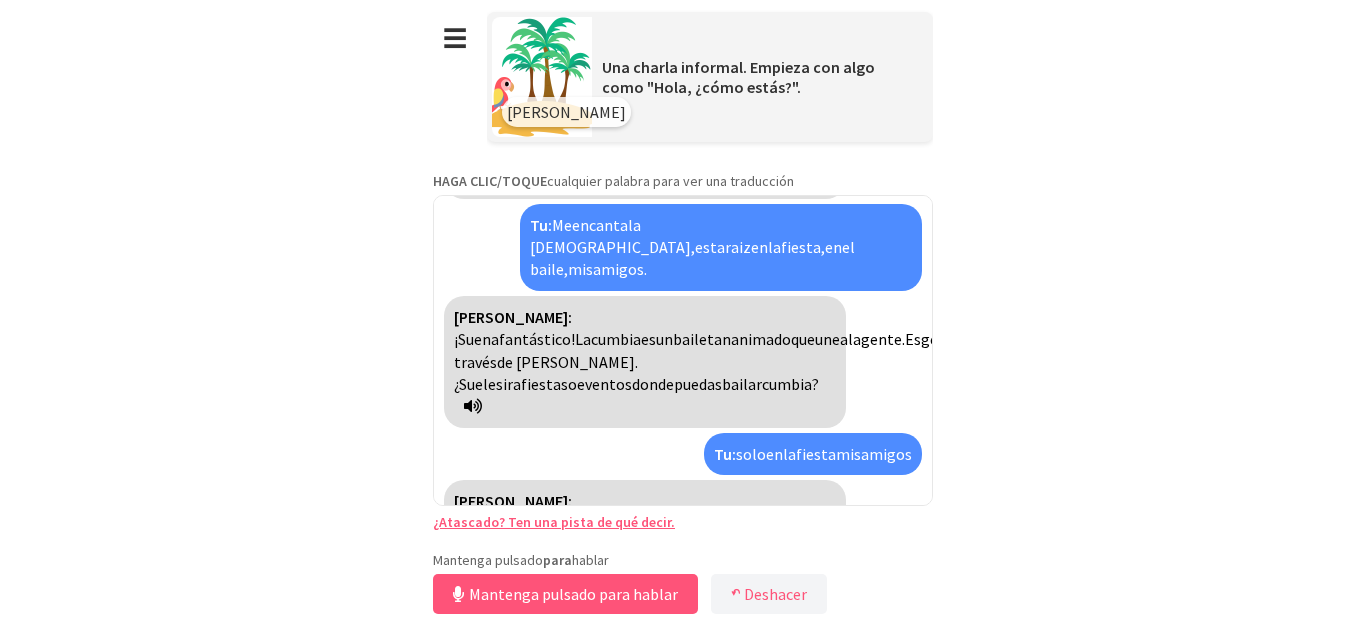click on "Polly:  ¡  Suena  divertido!  Bailar  con  amigos  en  las  fiestas  puede  crear  recuerdos  increíbles .  ¿  Tienes  alguna  canción  o  artista  favorito  que  te  encante  bailar  cuando  estás  de  celebración  ?" at bounding box center (645, 546) 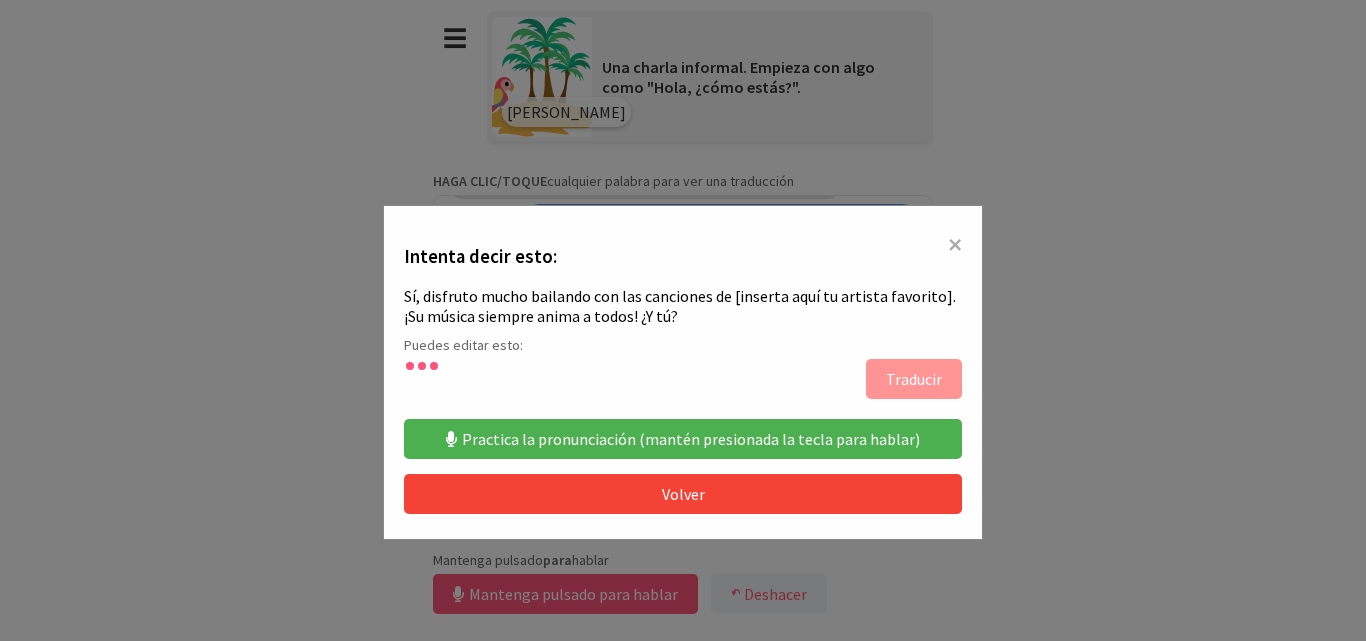 type on "**********" 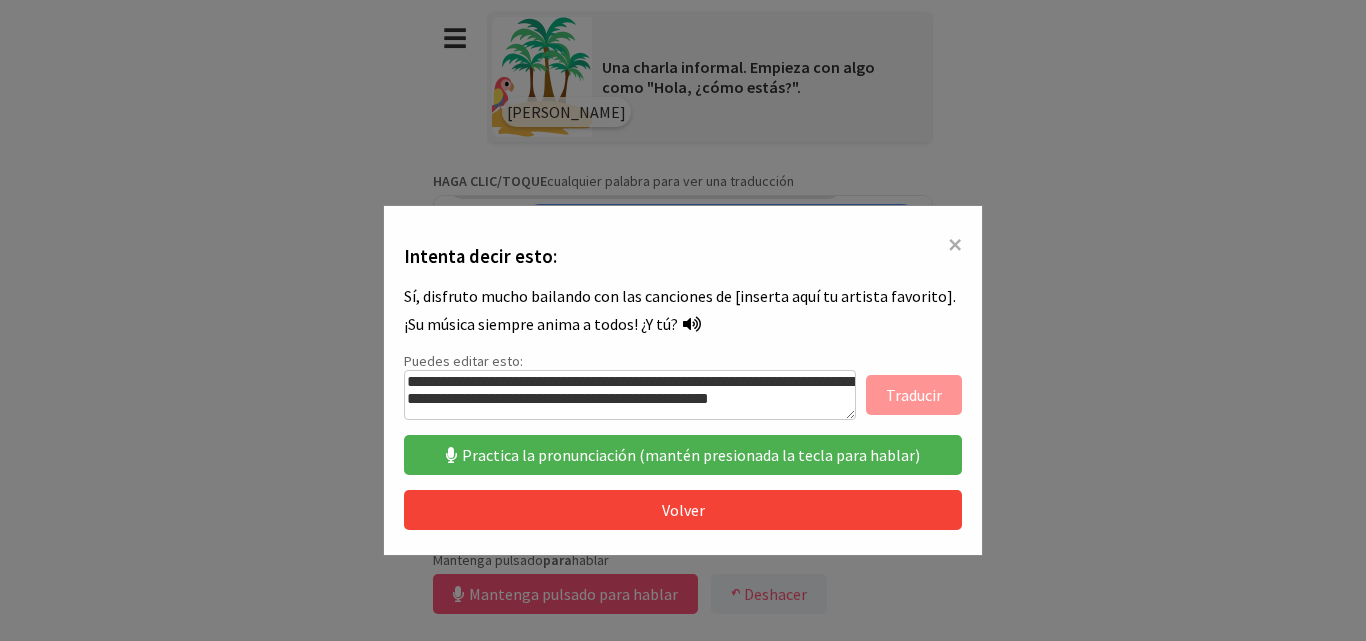 click on "Practica la pronunciación (mantén presionada la tecla para hablar)" at bounding box center [691, 455] 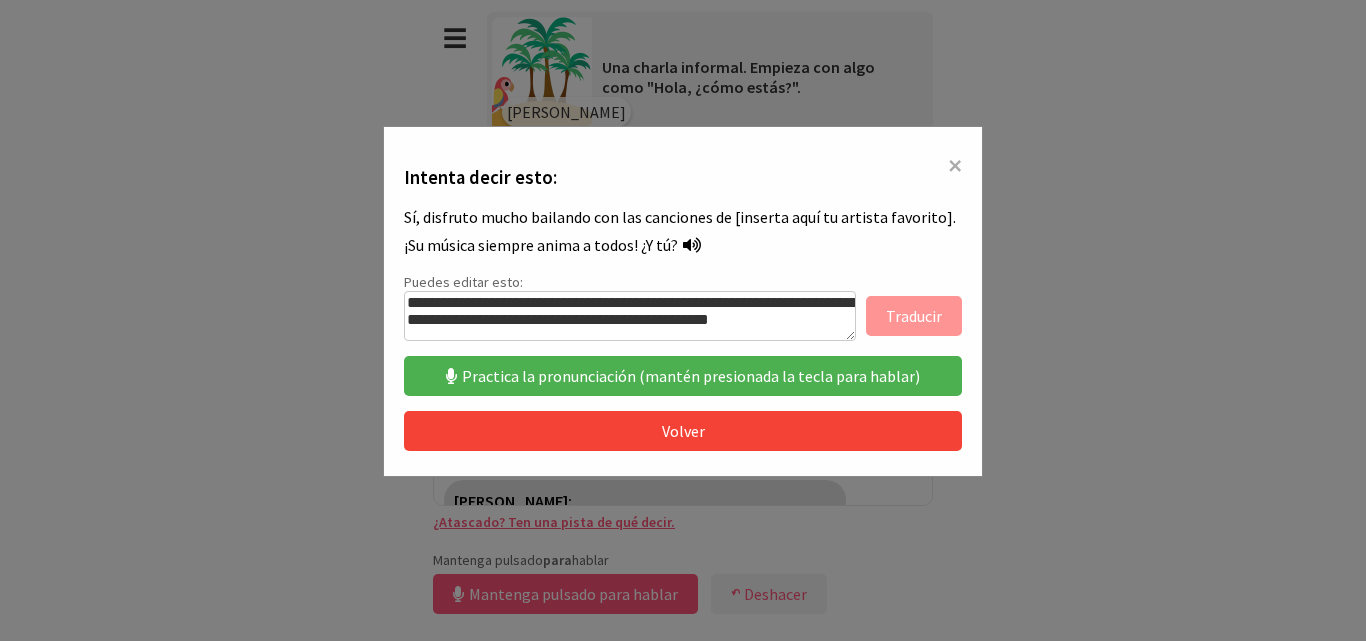 scroll, scrollTop: 116, scrollLeft: 0, axis: vertical 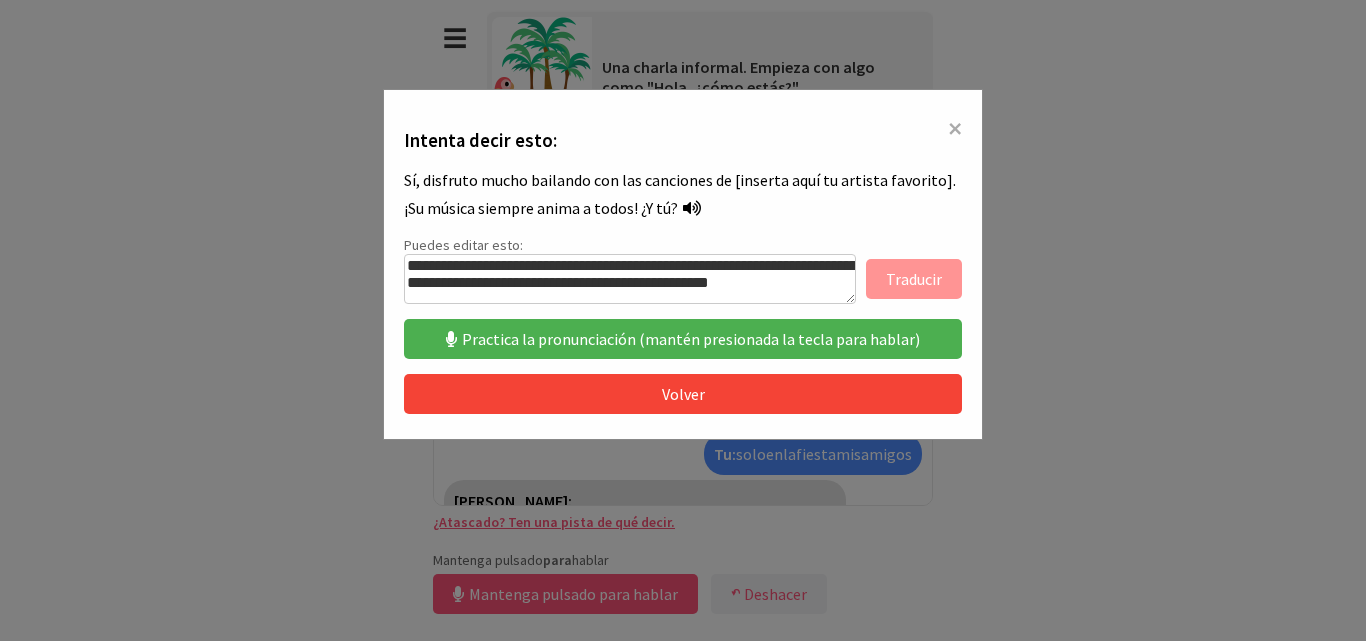 type 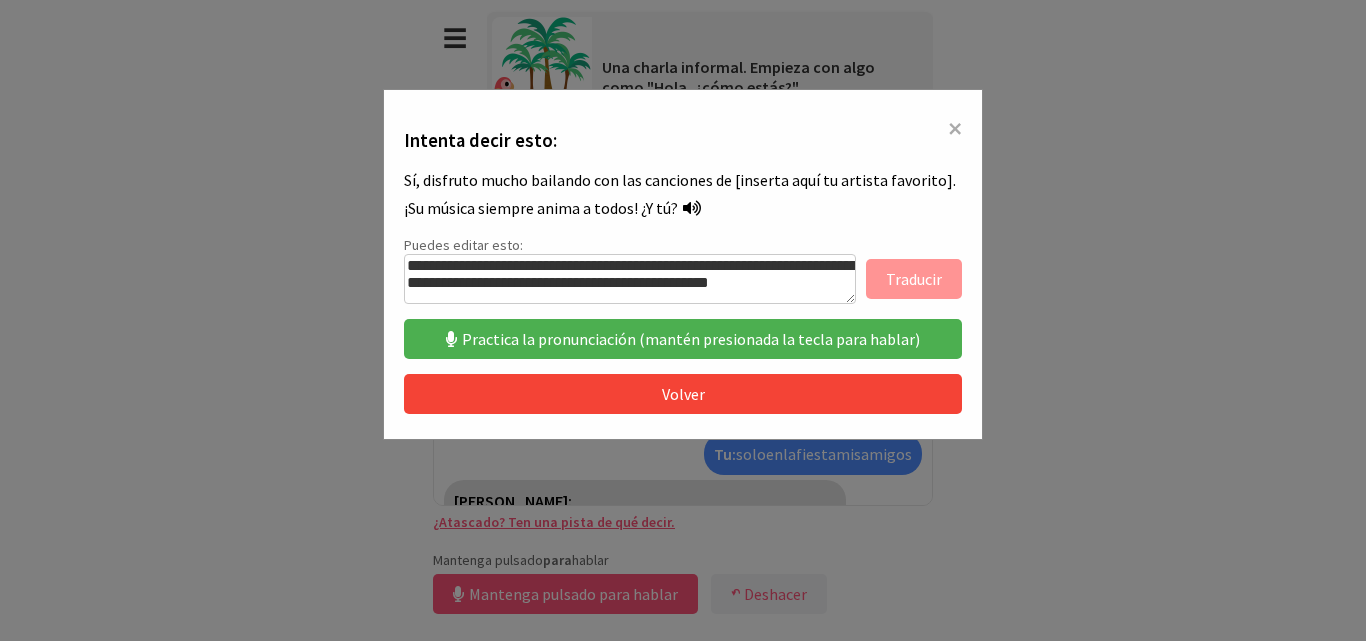 click on "Practica la pronunciación (mantén presionada la tecla para hablar)" at bounding box center [683, 339] 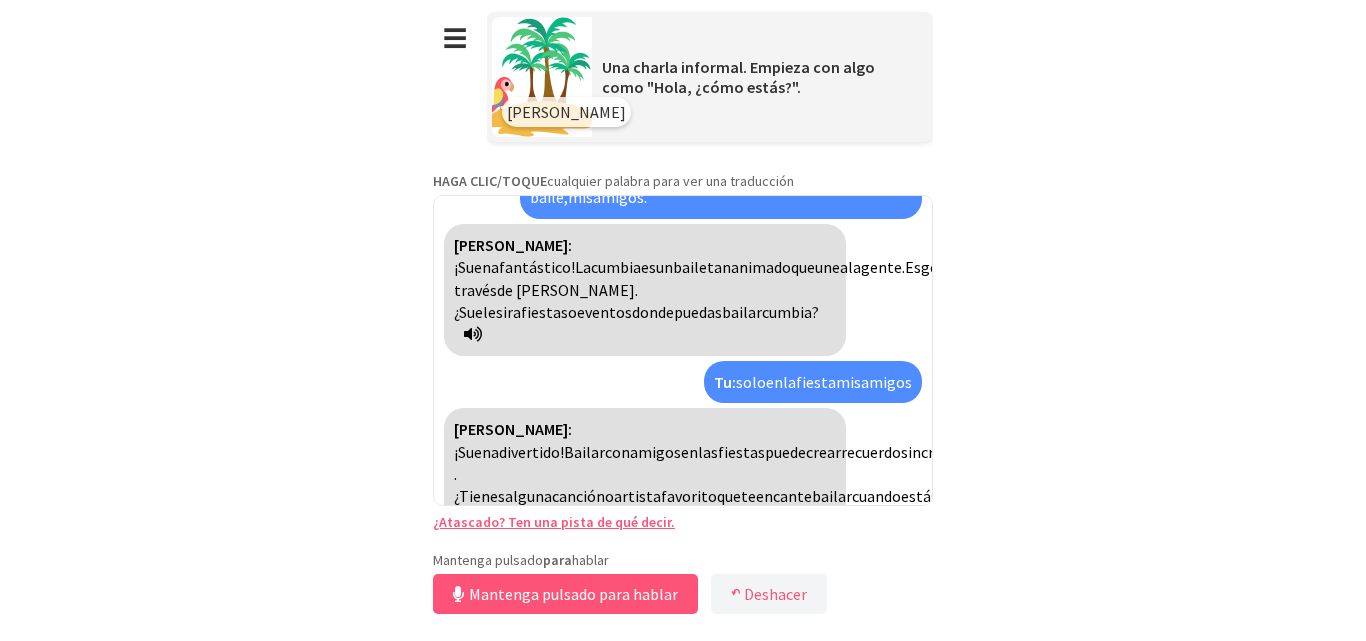 scroll, scrollTop: 4886, scrollLeft: 0, axis: vertical 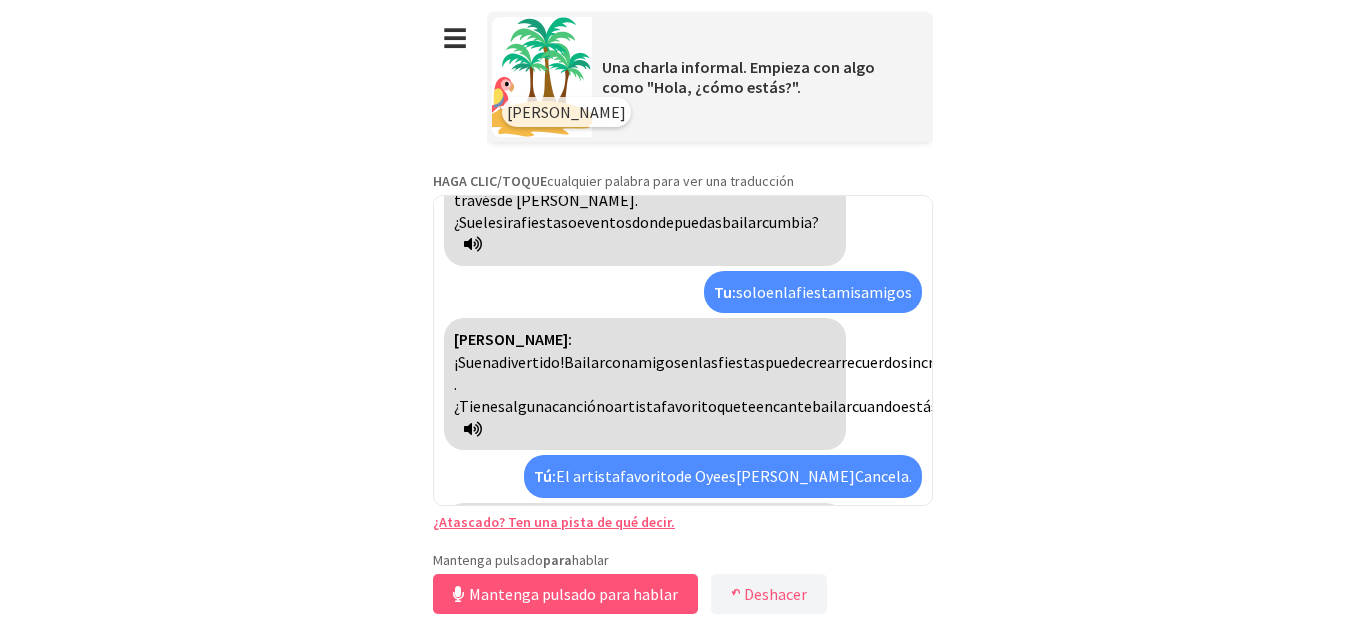 click at bounding box center [473, 591] 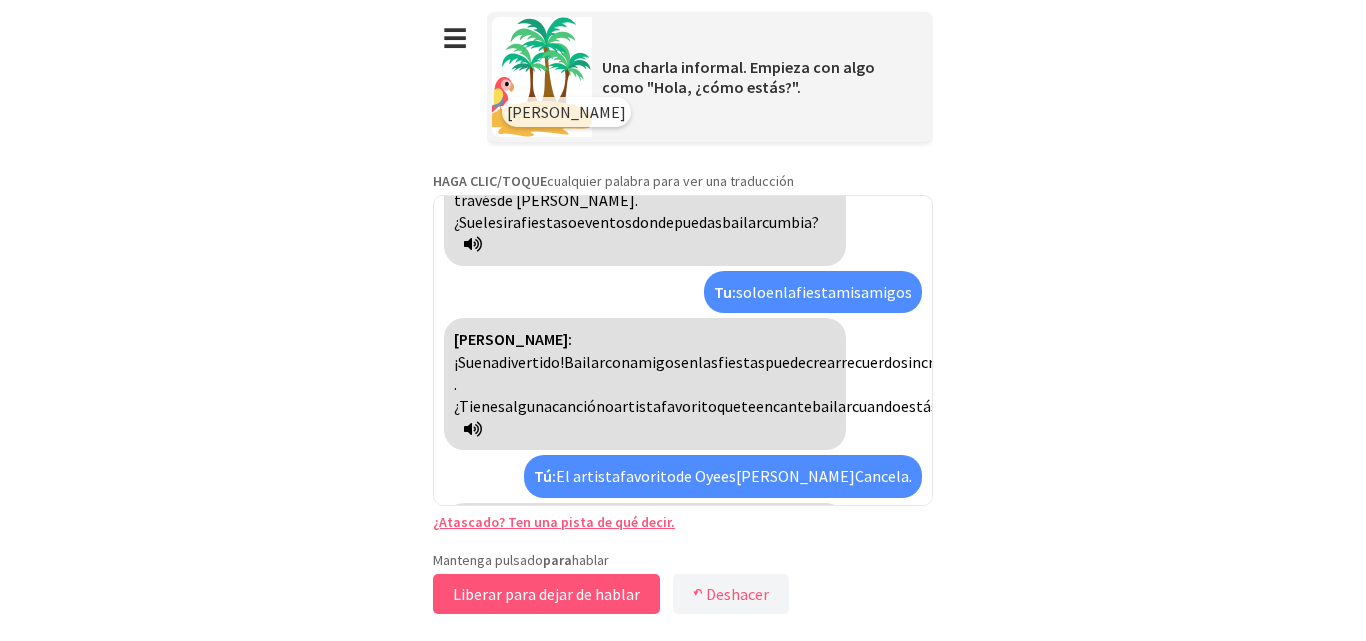 click on "Liberar para dejar de hablar" at bounding box center [546, 594] 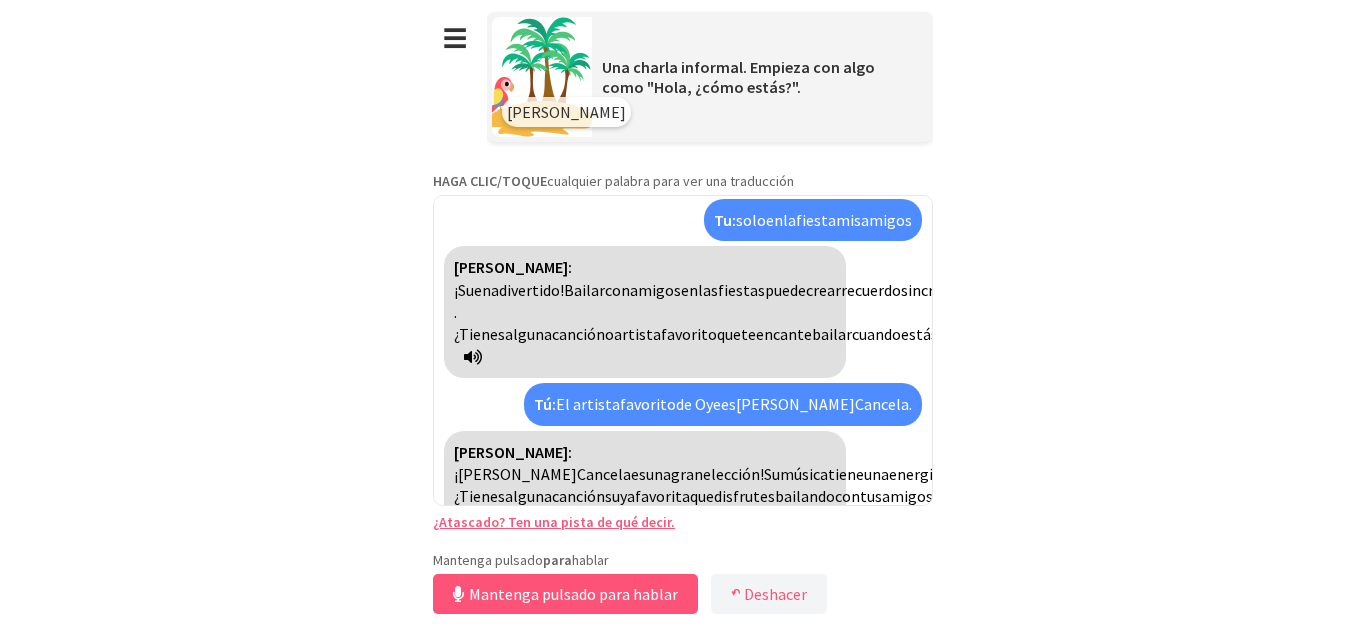 scroll, scrollTop: 5070, scrollLeft: 0, axis: vertical 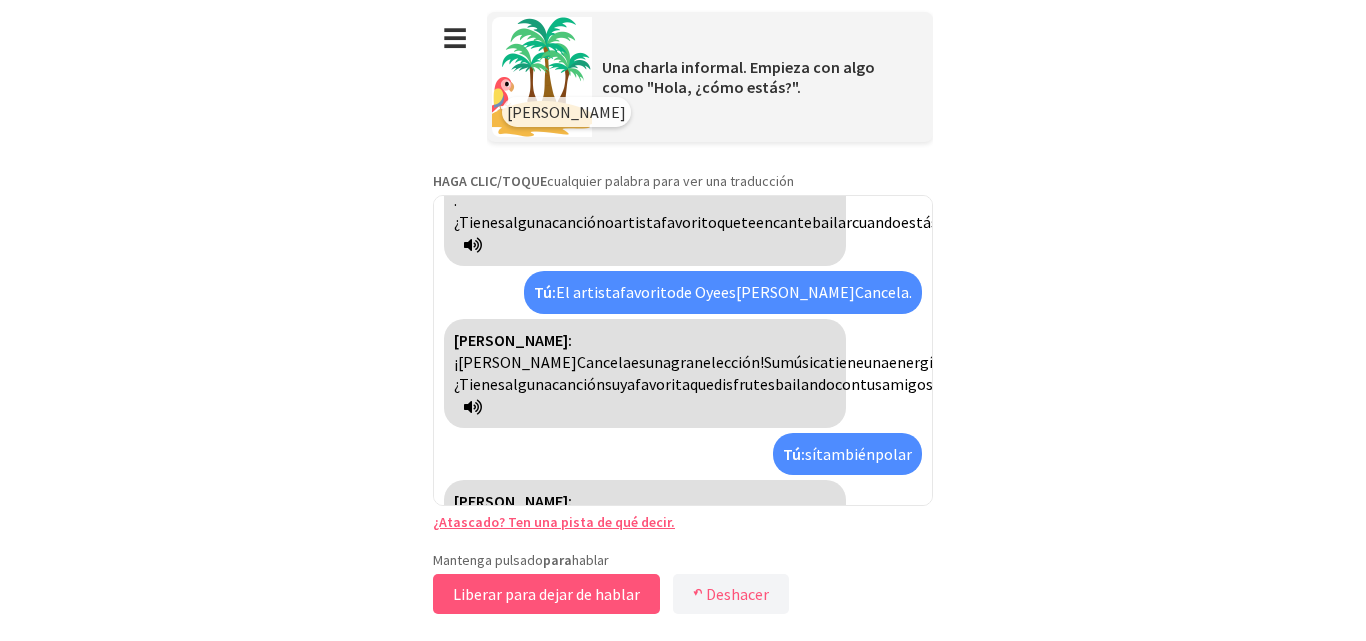 click on "Liberar para dejar de hablar" at bounding box center (546, 594) 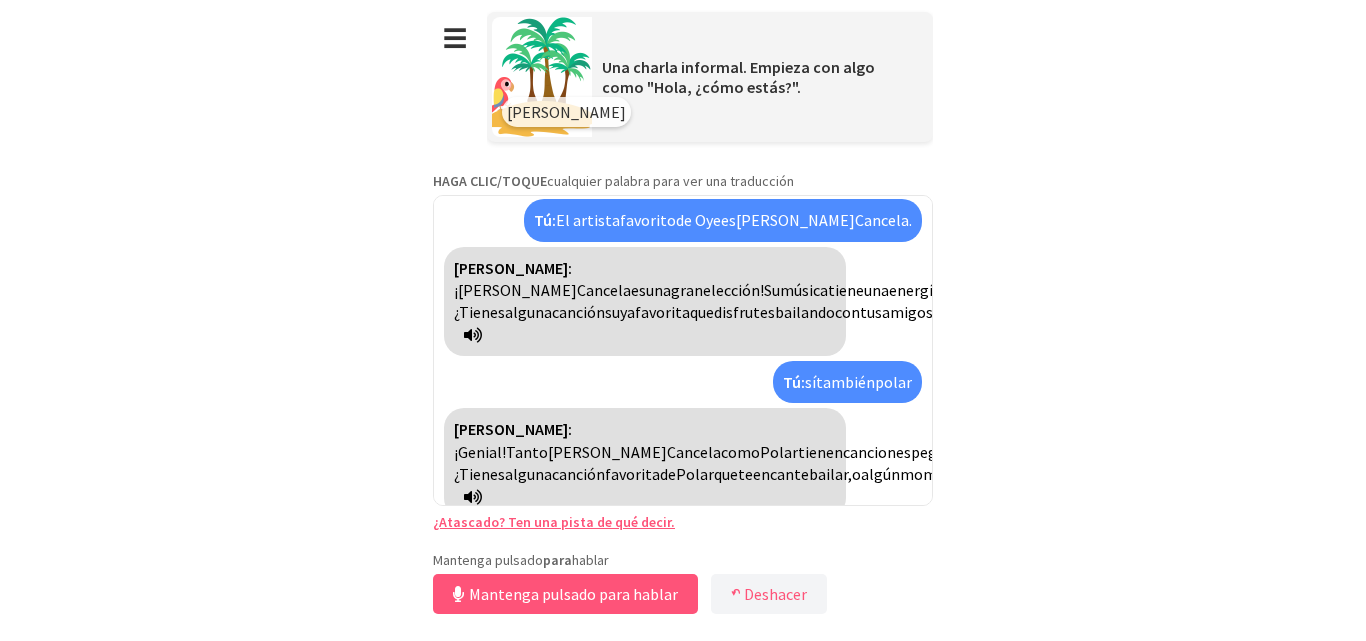 scroll, scrollTop: 5277, scrollLeft: 0, axis: vertical 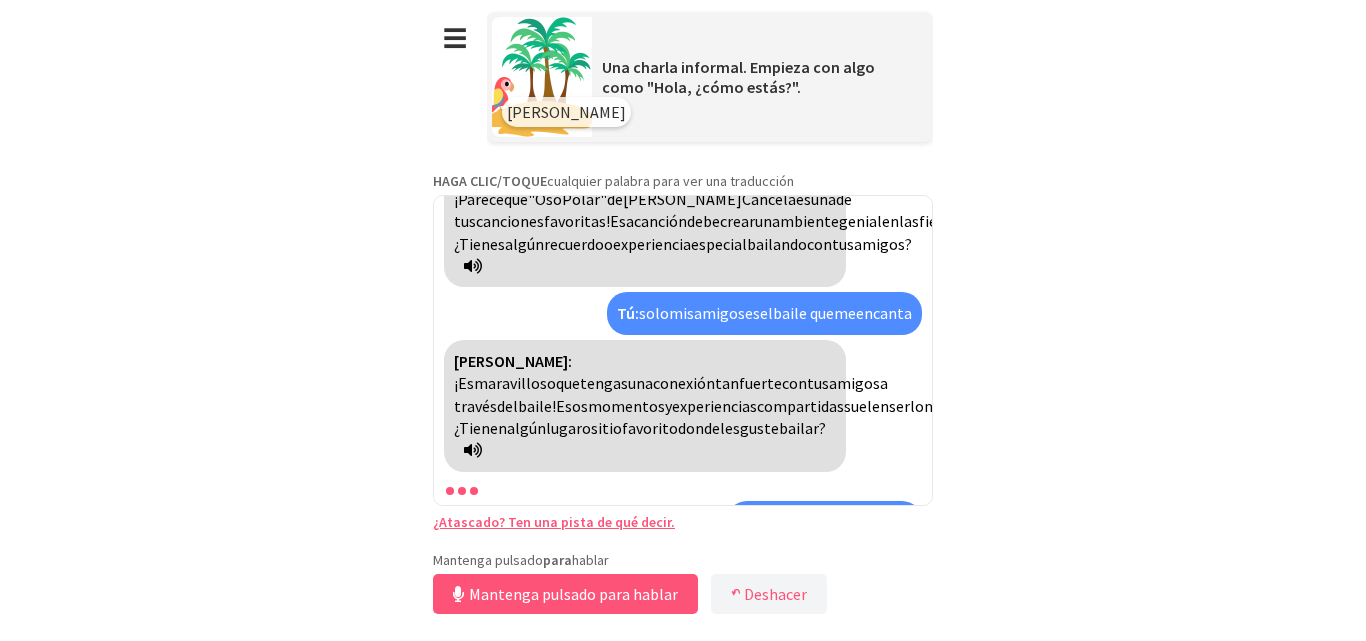click on "Mantenga pulsado para hablar" at bounding box center [565, 594] 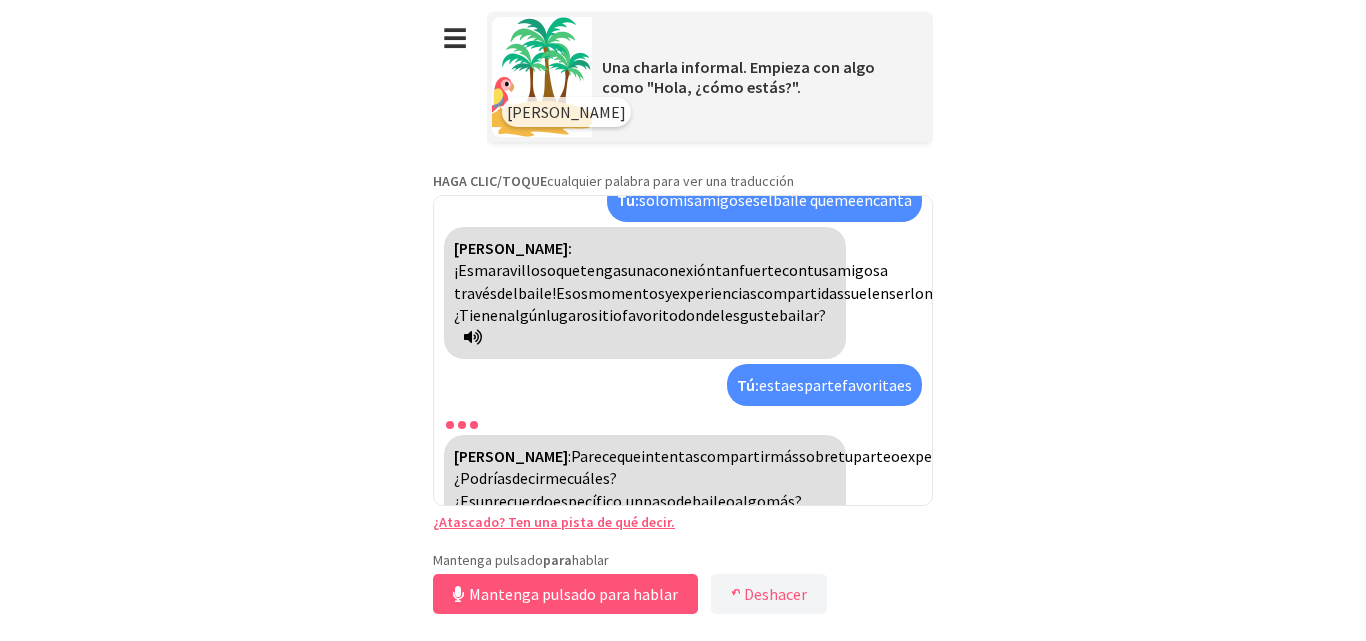 scroll, scrollTop: 5647, scrollLeft: 0, axis: vertical 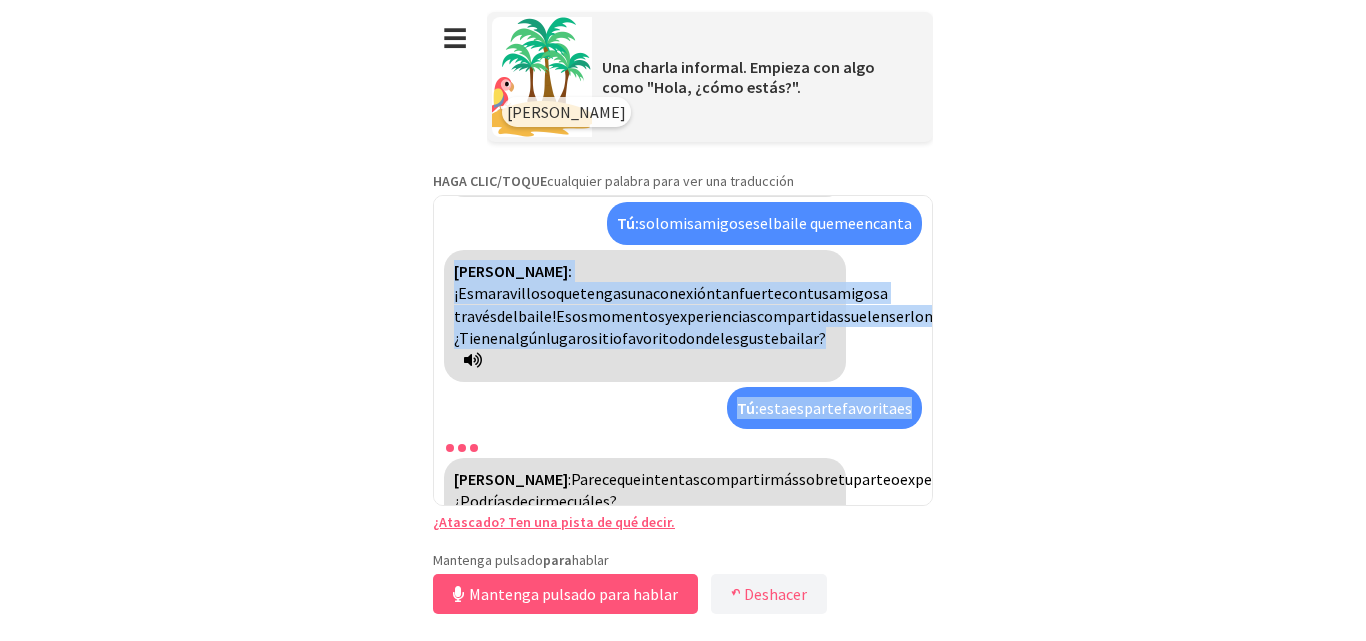 drag, startPoint x: 1365, startPoint y: 353, endPoint x: 1365, endPoint y: 248, distance: 105 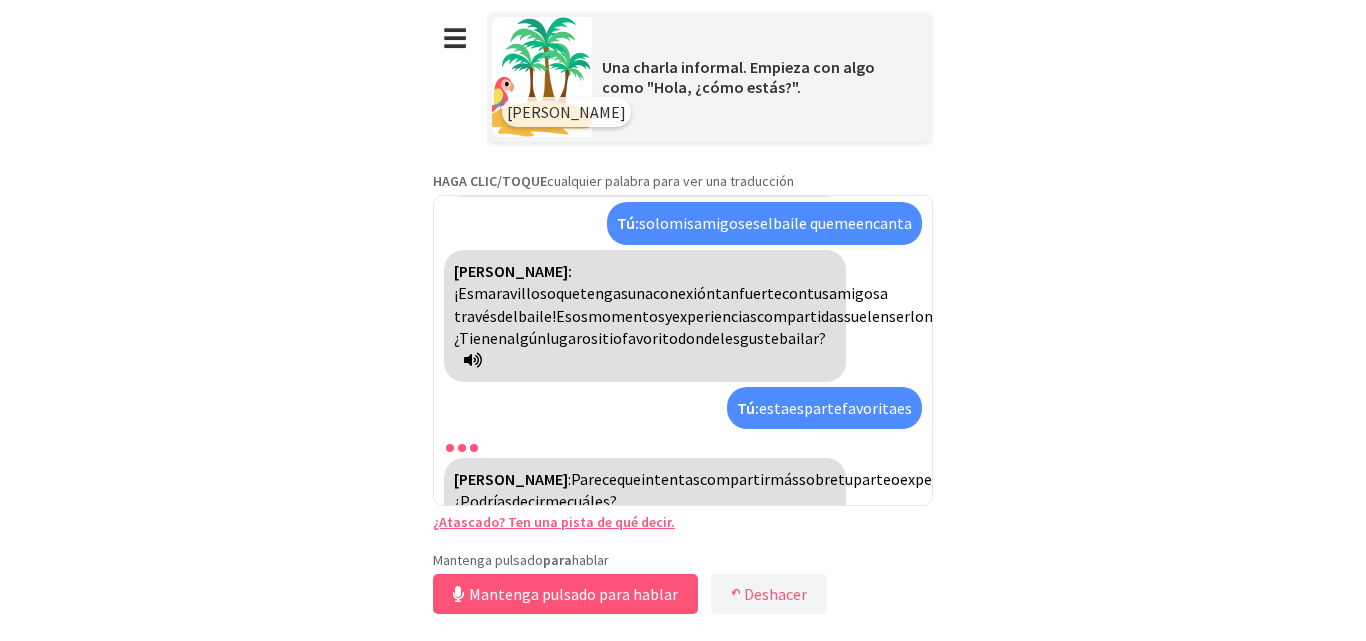 click on "**********" at bounding box center [683, 320] 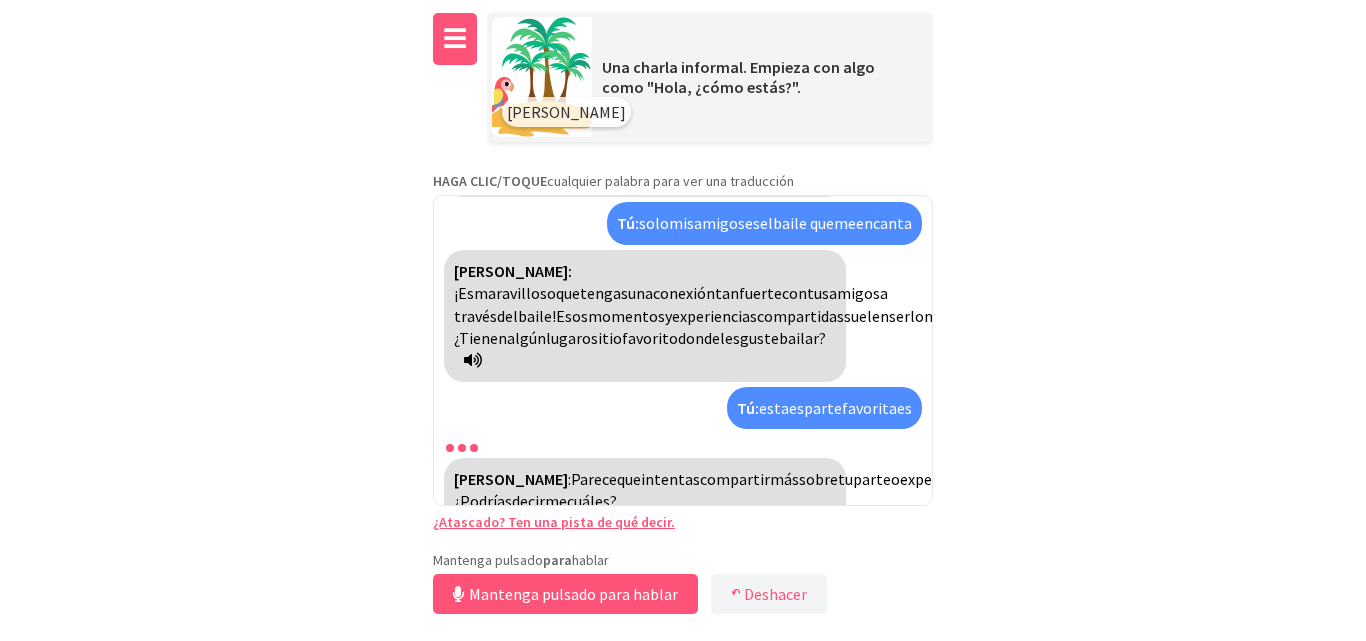 click on "☰" at bounding box center [455, 39] 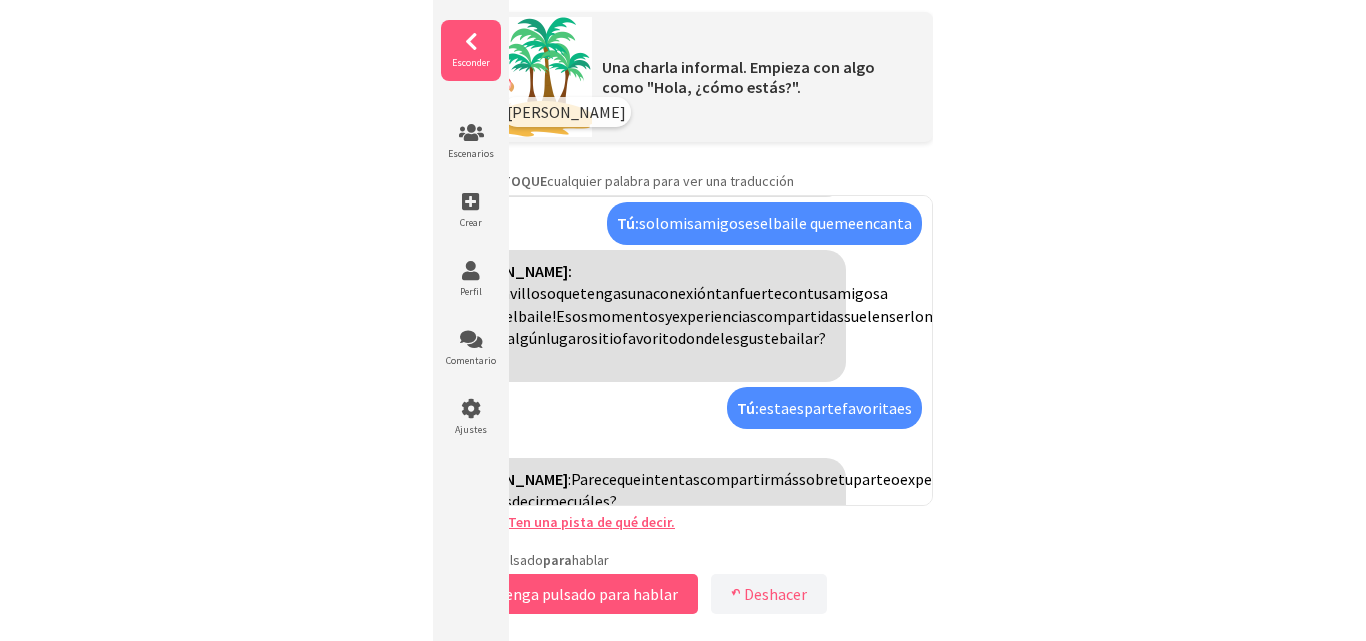 click at bounding box center (471, 42) 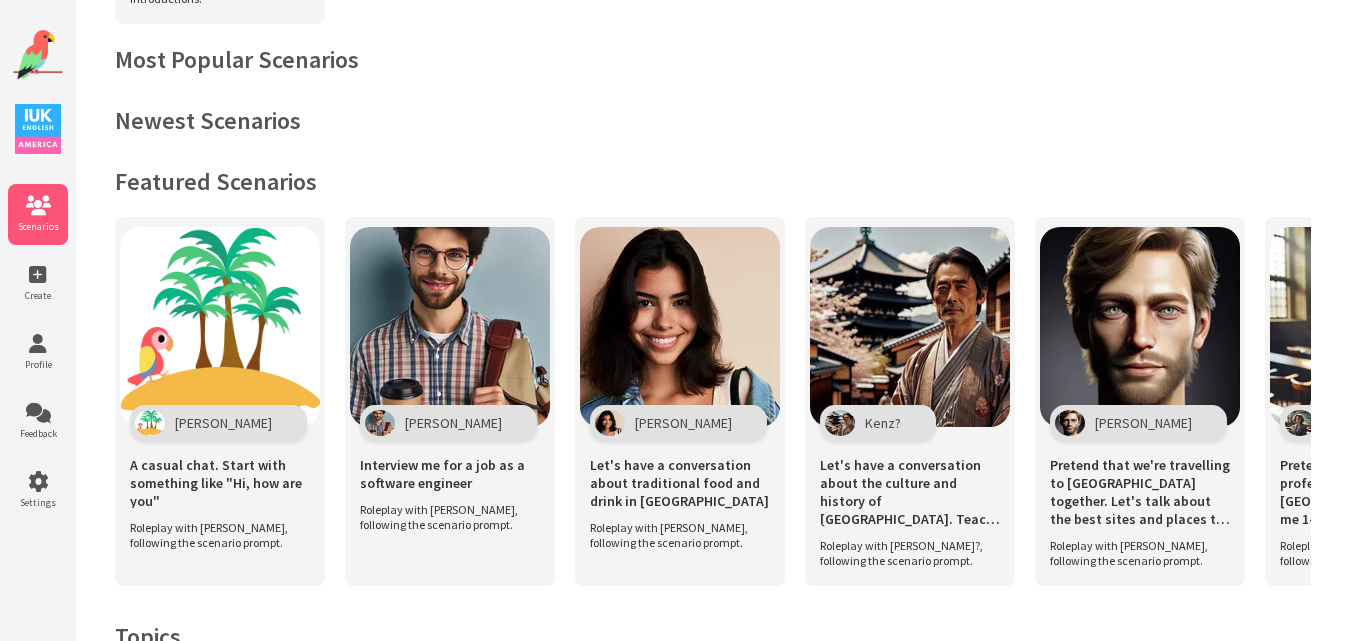 scroll, scrollTop: 398, scrollLeft: 0, axis: vertical 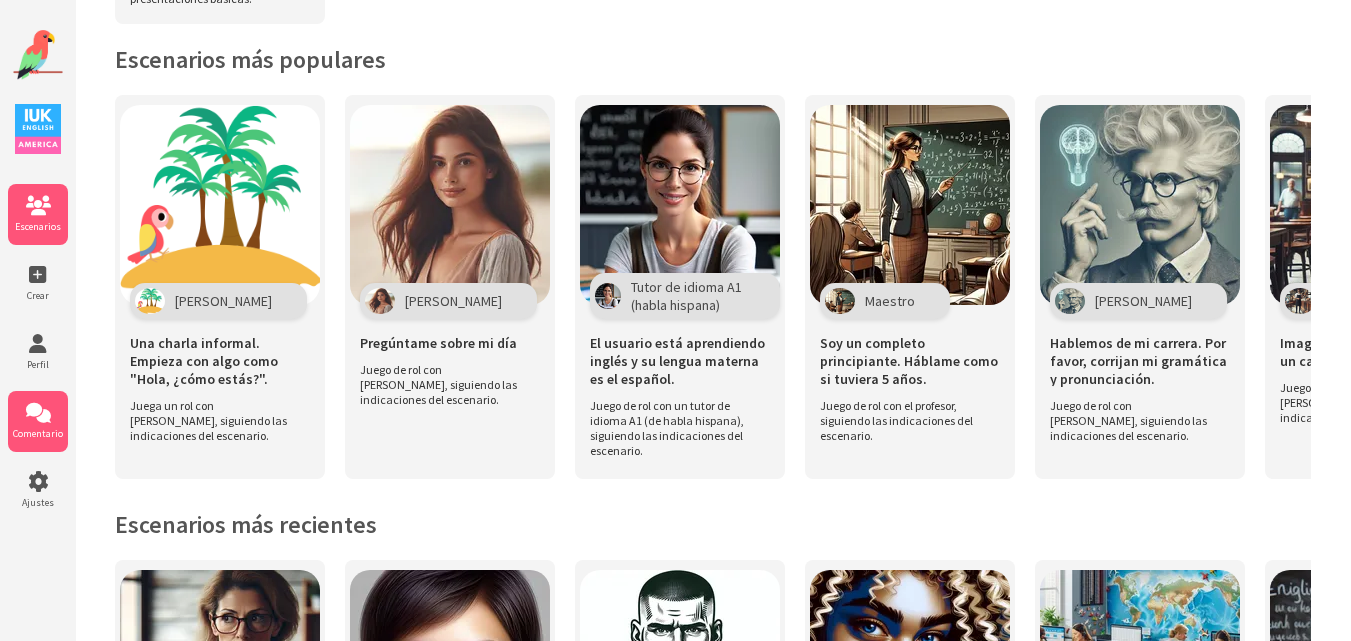 click at bounding box center (38, 413) 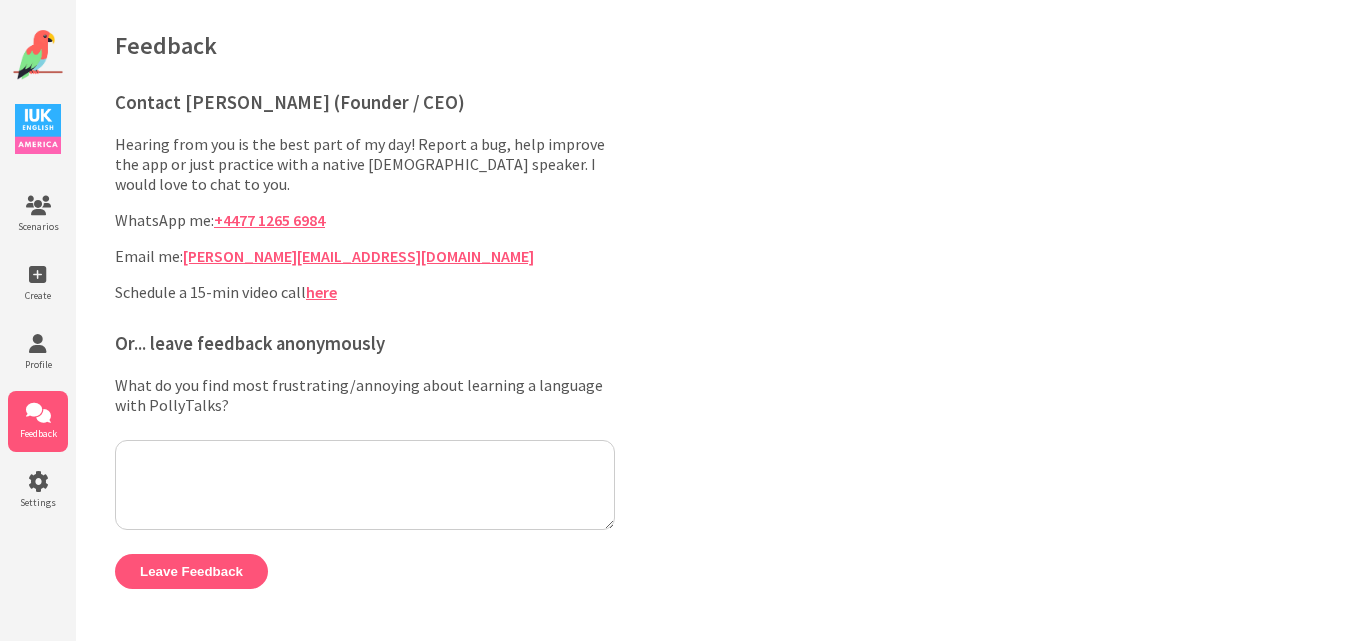 scroll, scrollTop: 0, scrollLeft: 0, axis: both 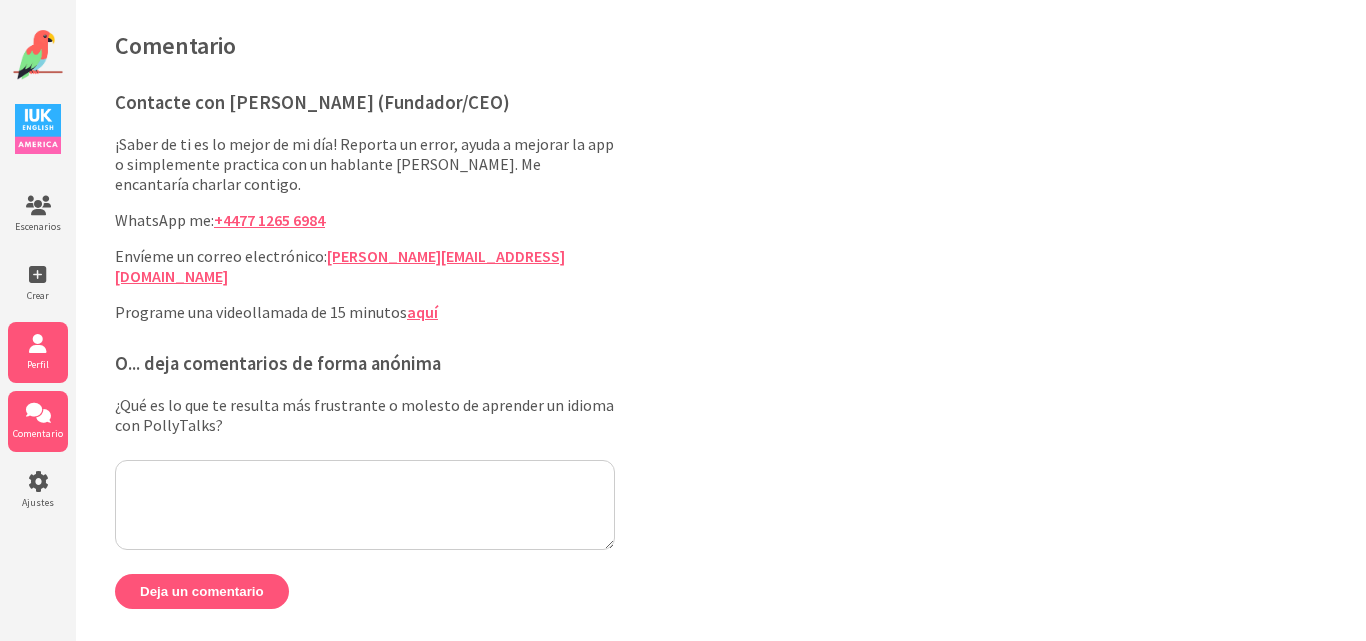 click on "Perfil" at bounding box center [38, 352] 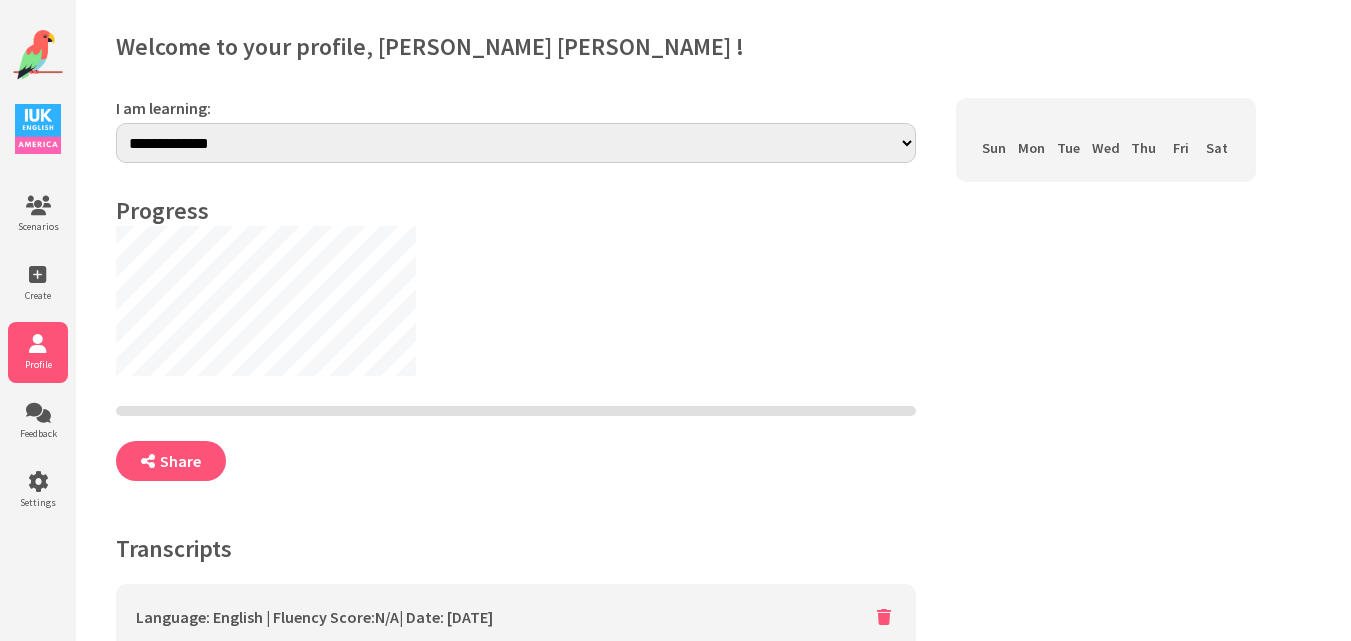 scroll, scrollTop: 0, scrollLeft: 0, axis: both 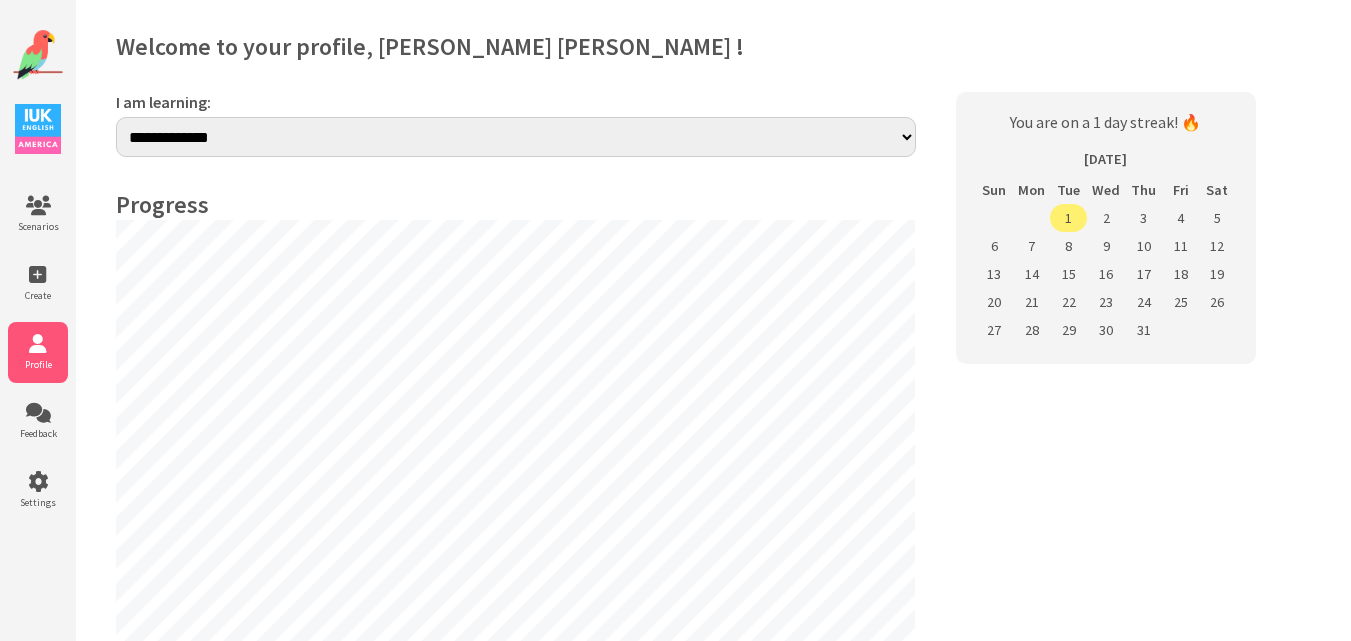select on "**" 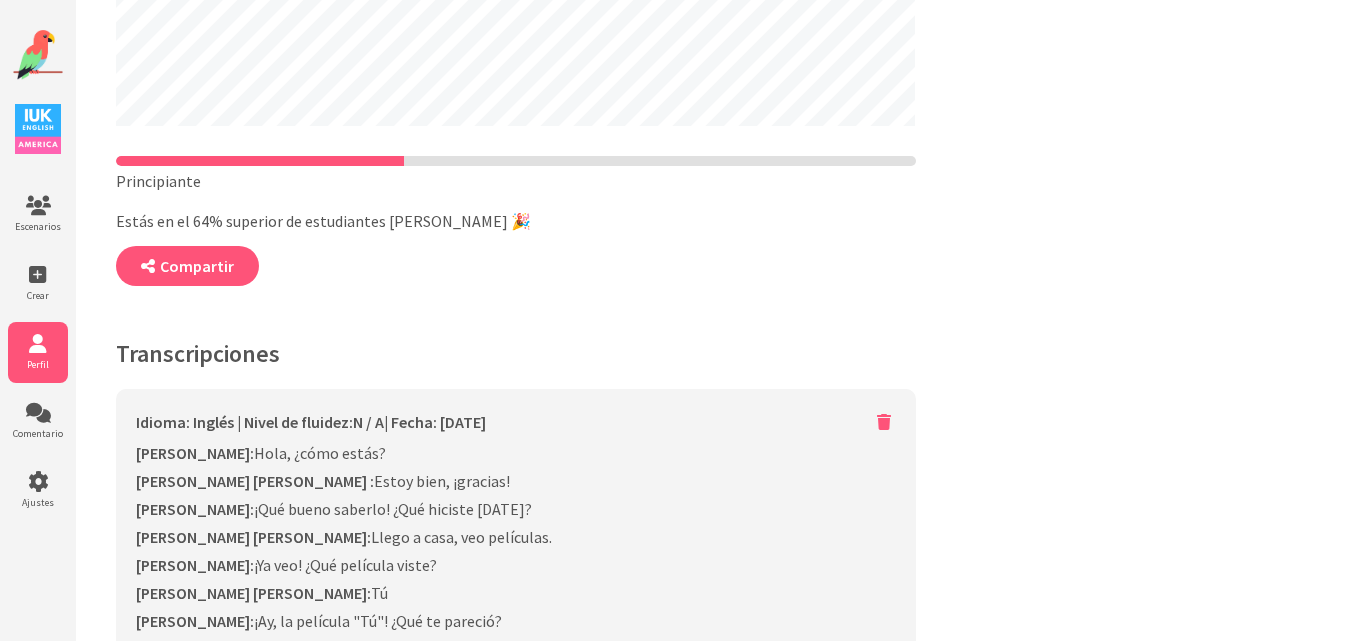 scroll, scrollTop: 657, scrollLeft: 0, axis: vertical 